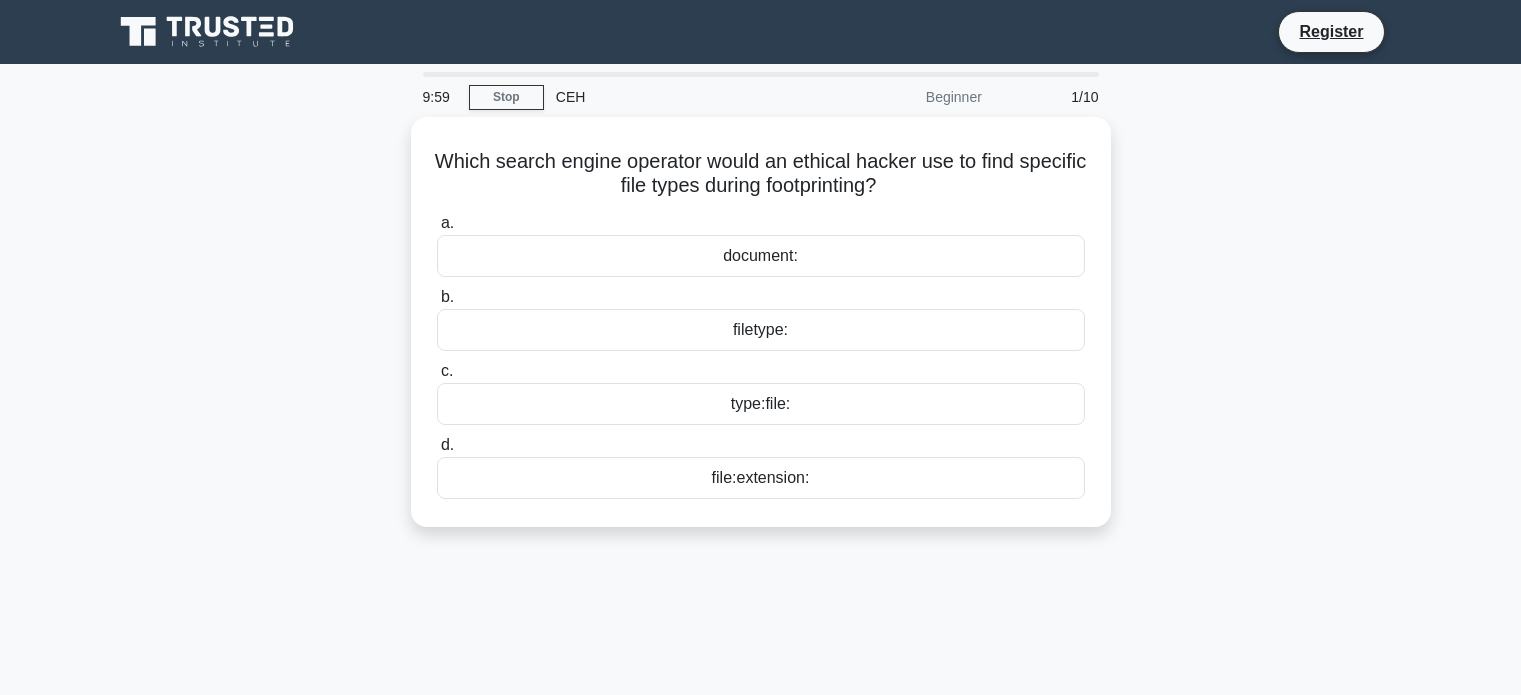 scroll, scrollTop: 0, scrollLeft: 0, axis: both 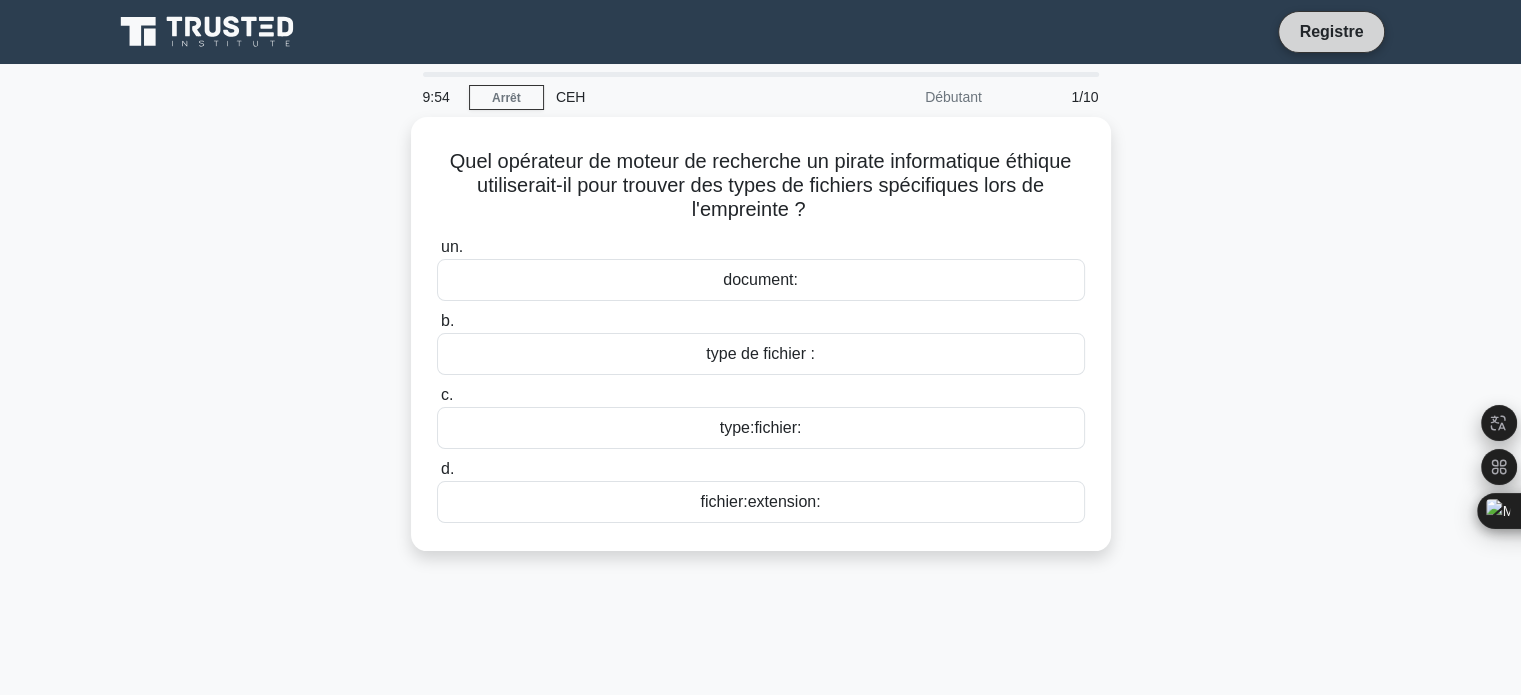 click on "Registre" at bounding box center [1331, 31] 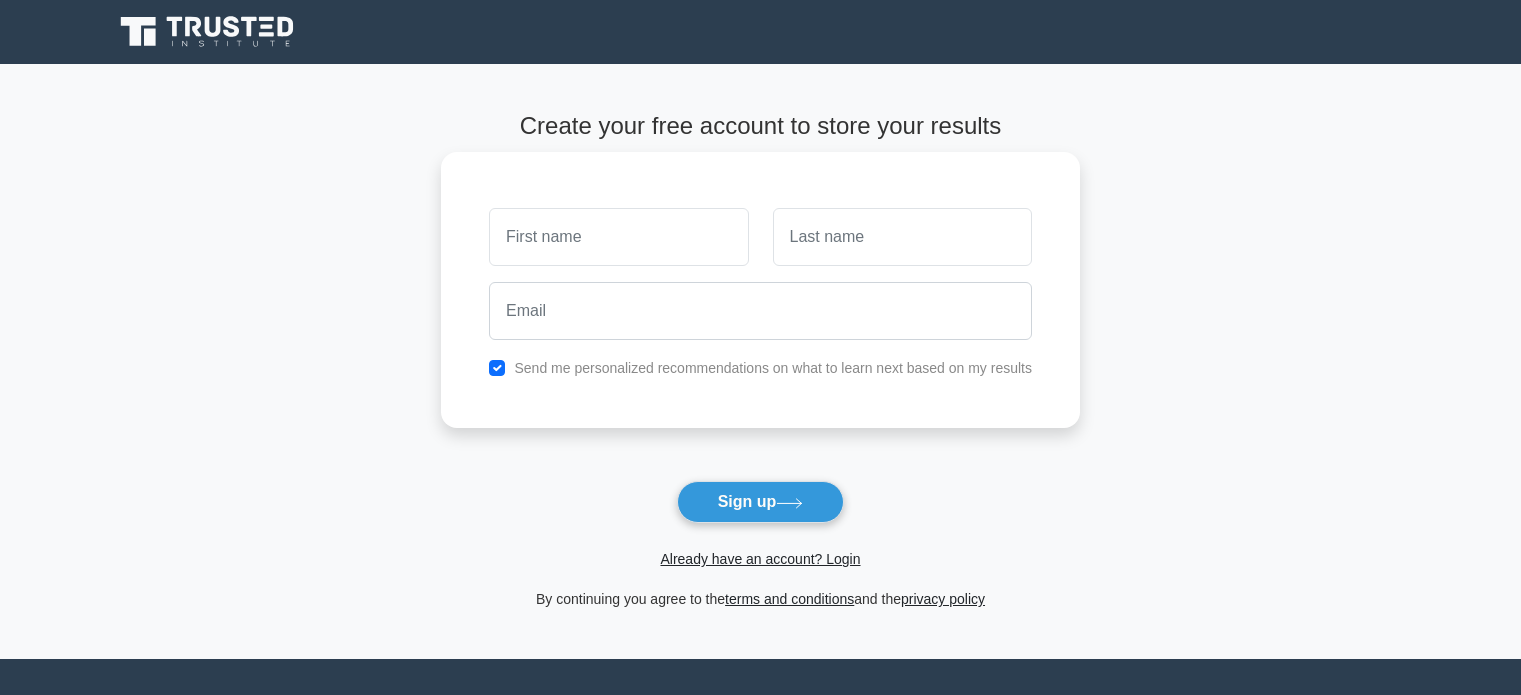 scroll, scrollTop: 0, scrollLeft: 0, axis: both 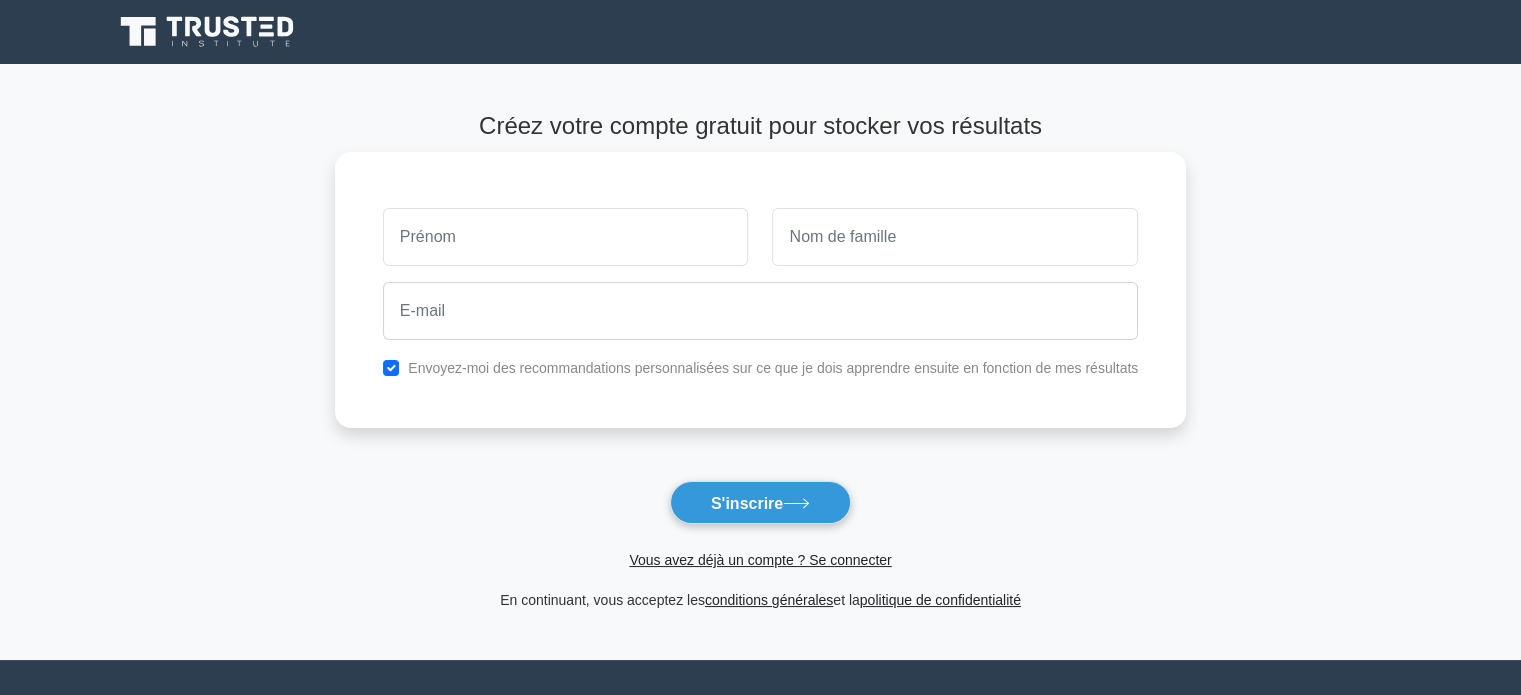 click at bounding box center [566, 237] 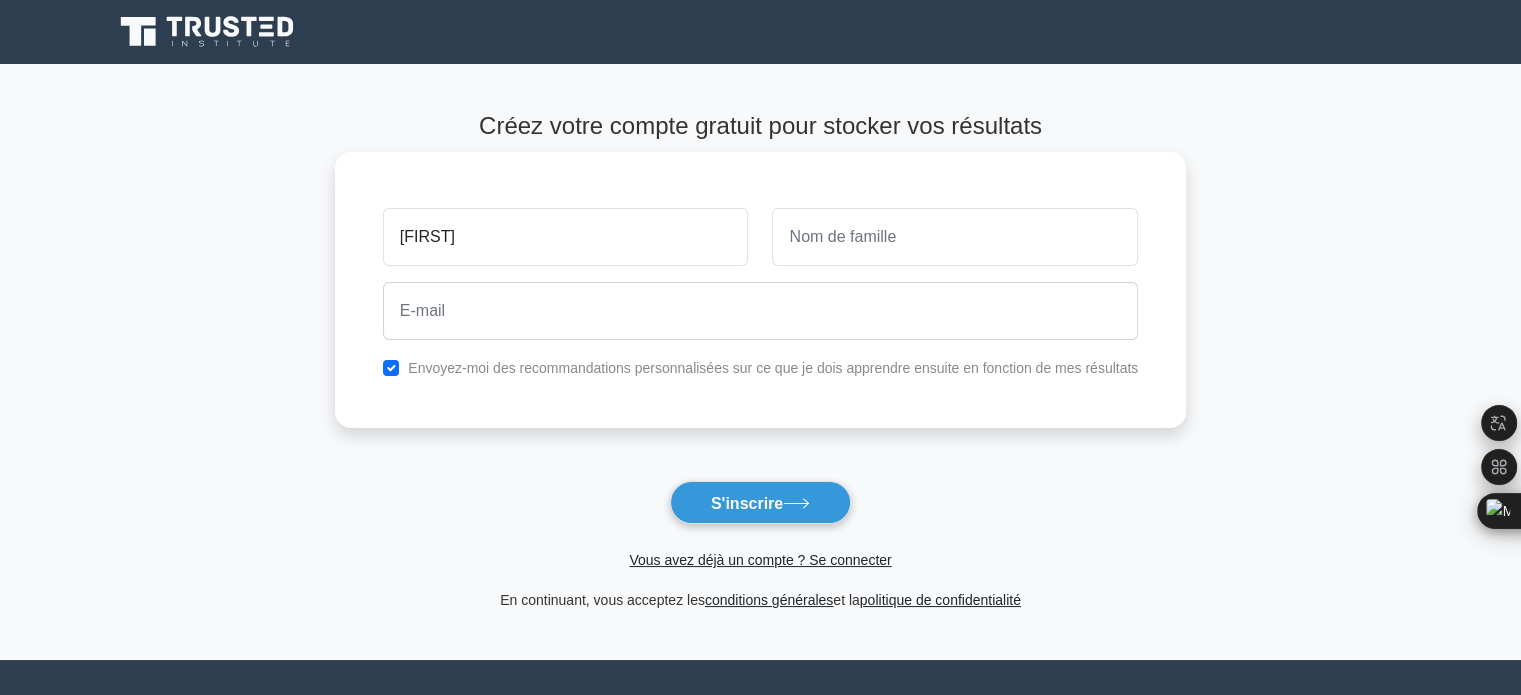 type on "[NAME]" 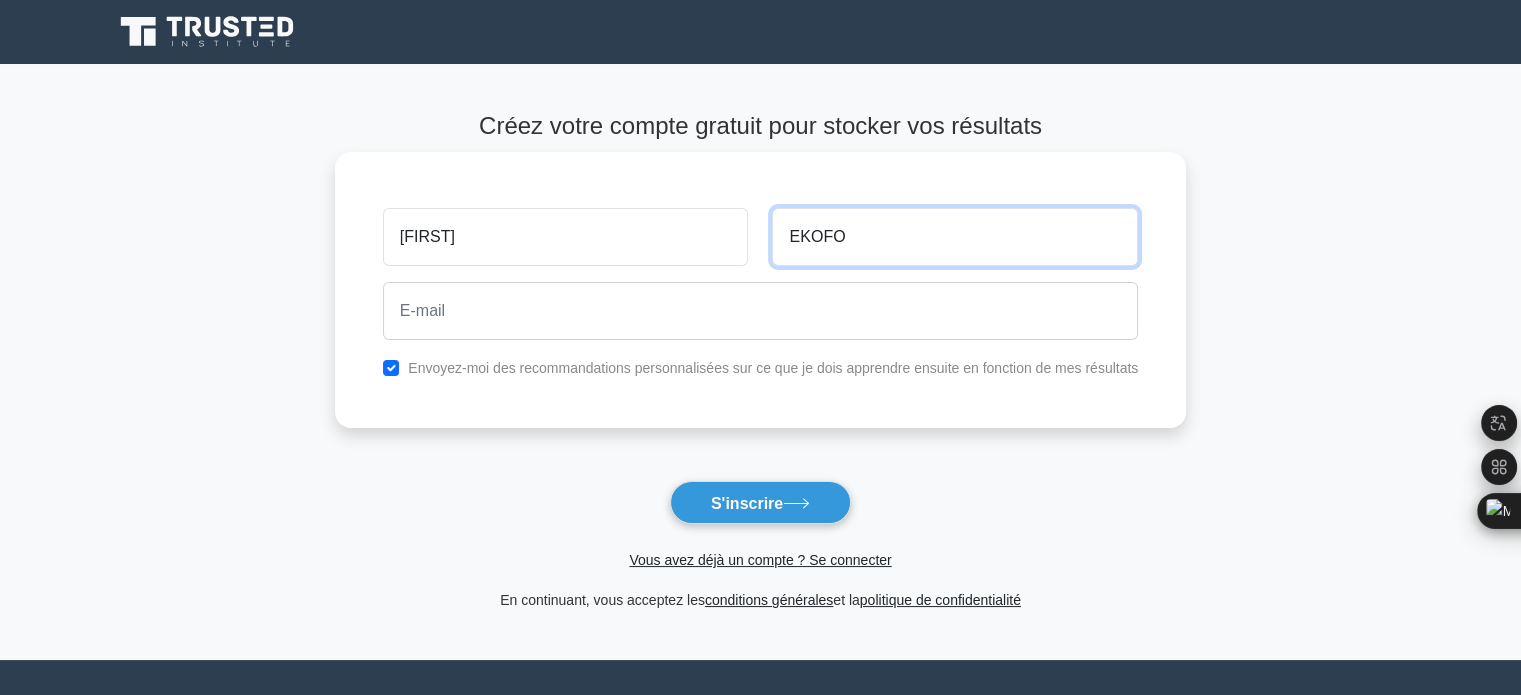 type on "EKOFO" 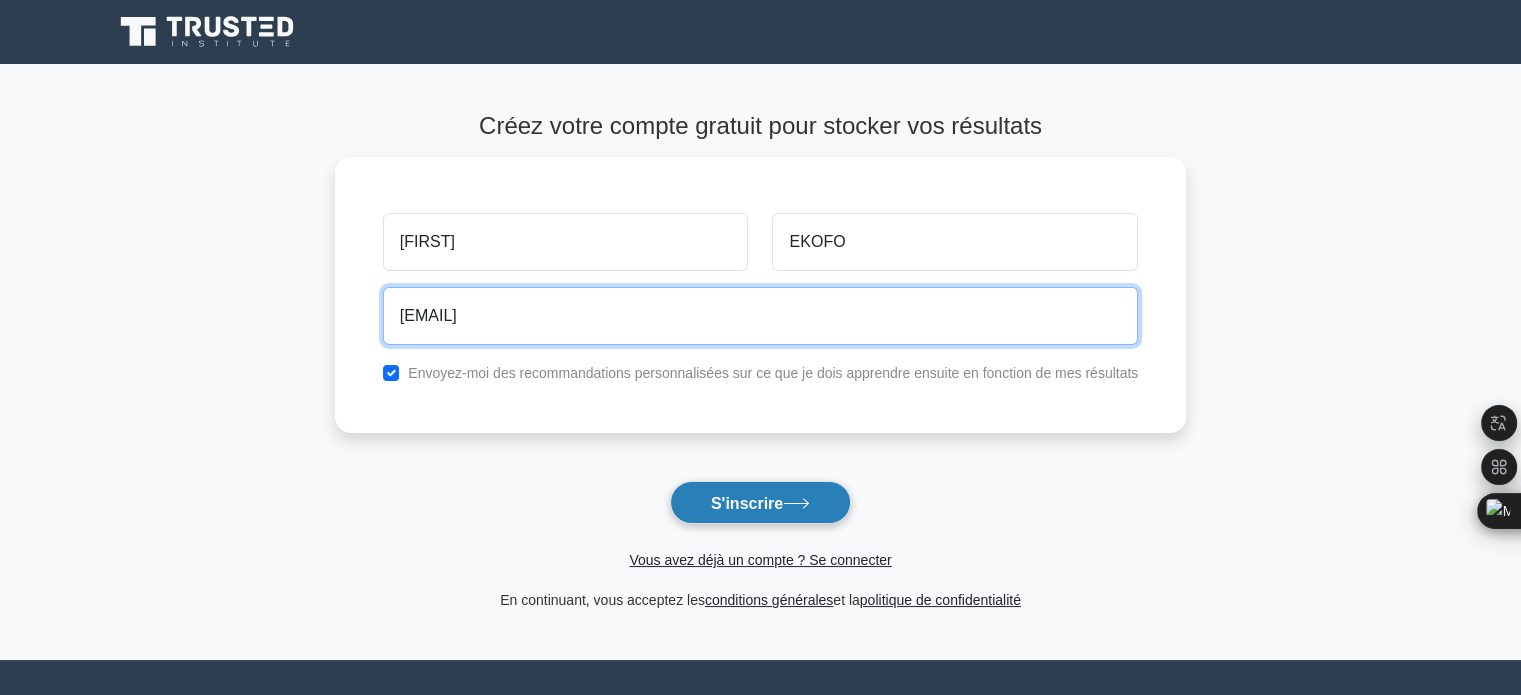 type on "samuelekofo2020@gmail.com" 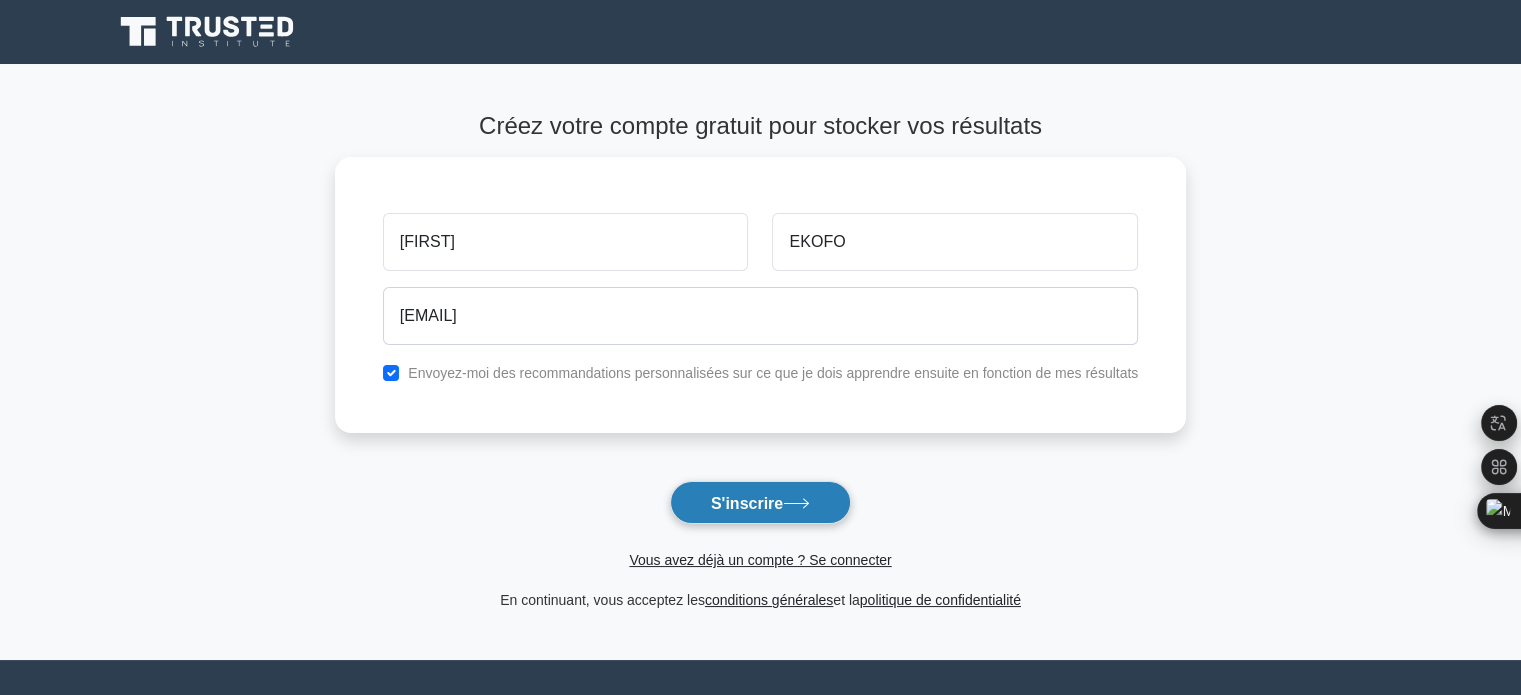 click on "S'inscrire" at bounding box center [747, 502] 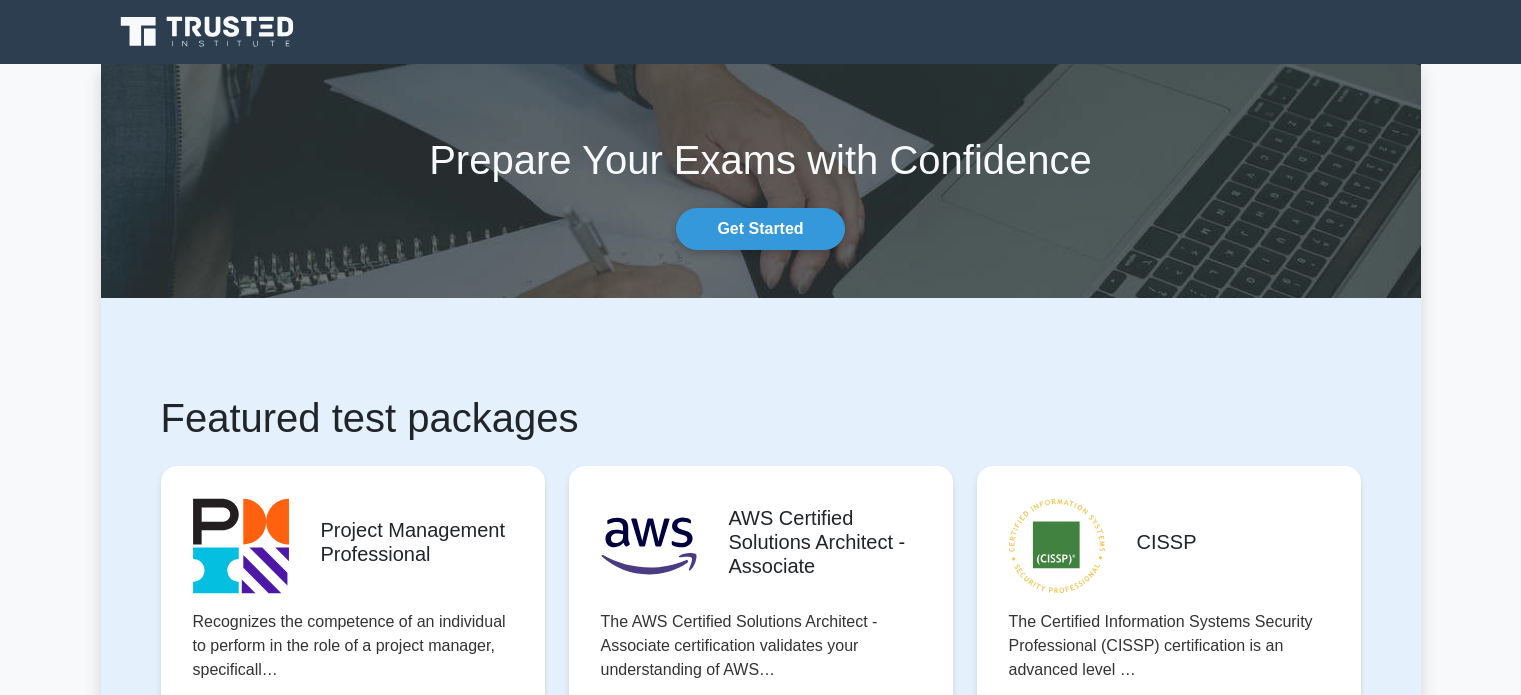 scroll, scrollTop: 0, scrollLeft: 0, axis: both 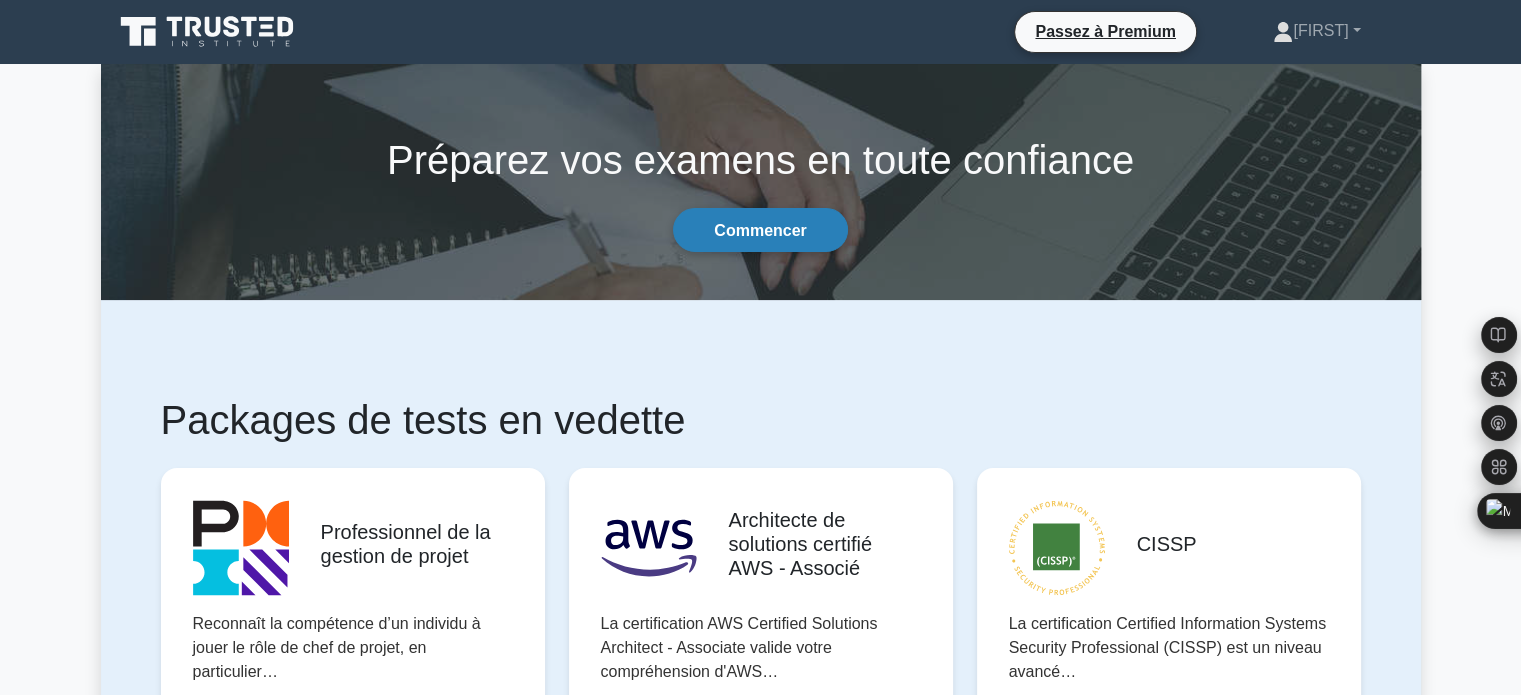 click on "Commencer" at bounding box center (760, 230) 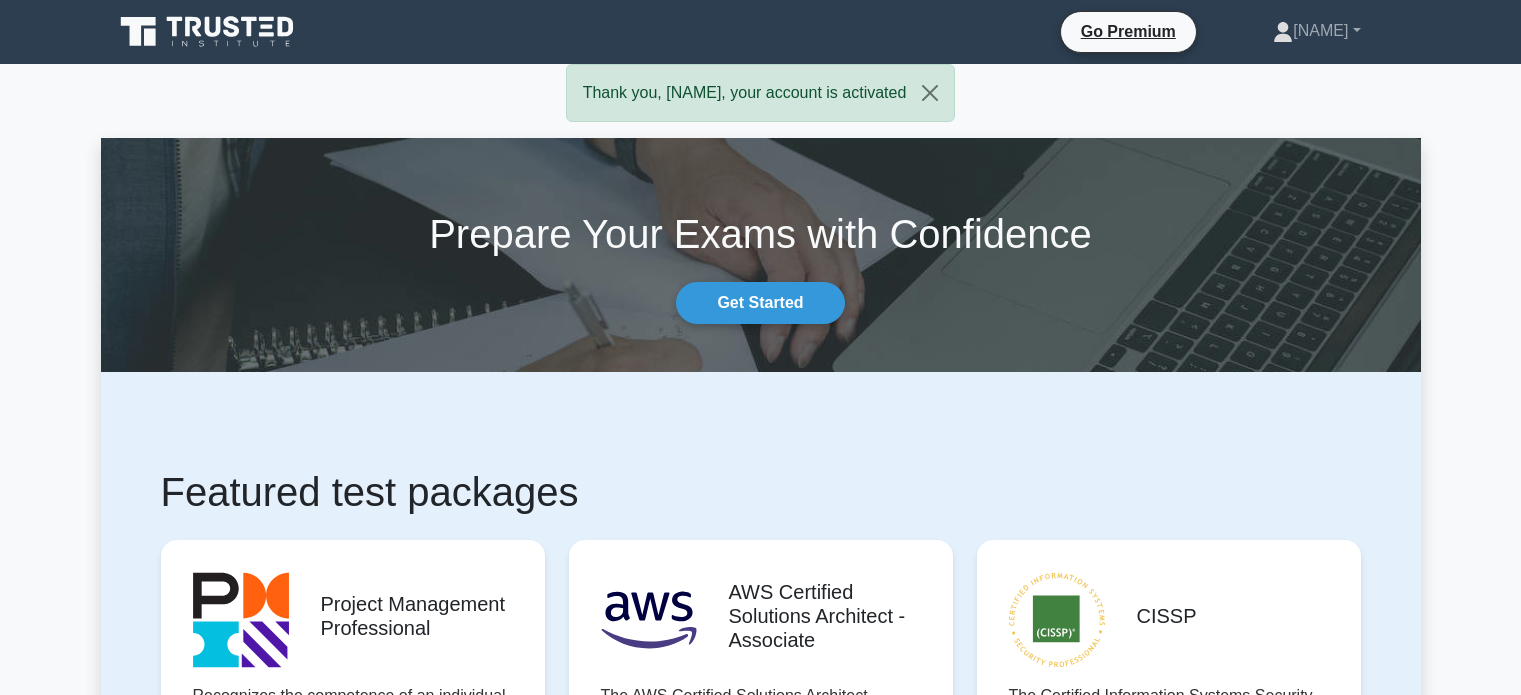 scroll, scrollTop: 0, scrollLeft: 0, axis: both 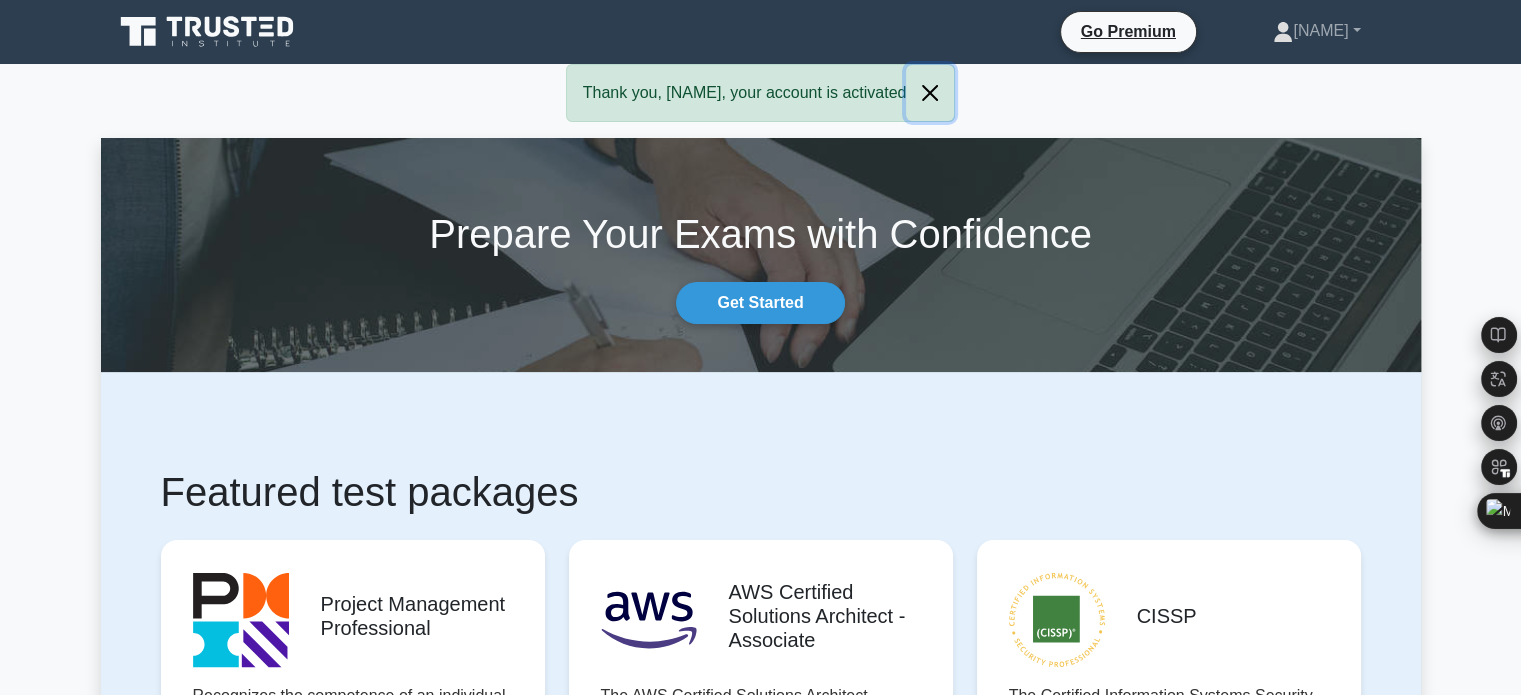 click at bounding box center [930, 93] 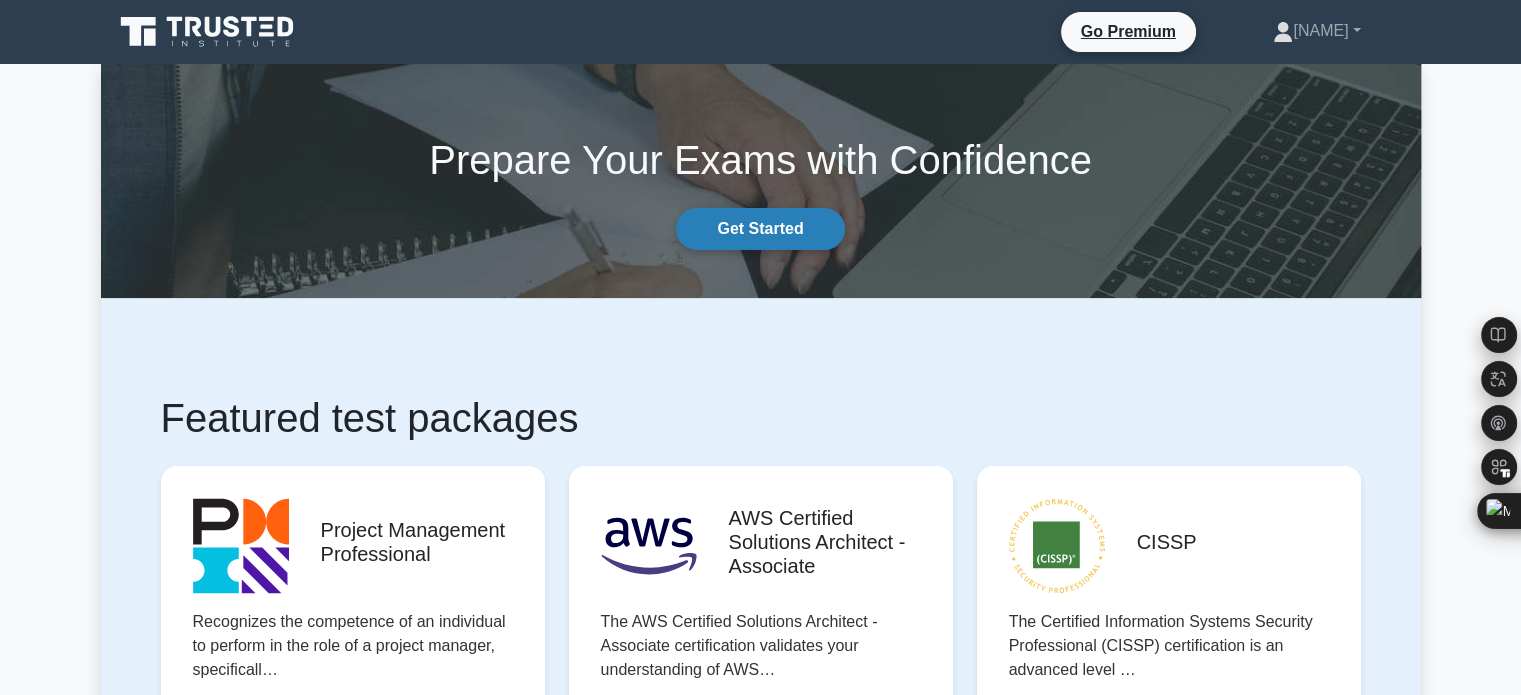 click on "Get Started" at bounding box center (760, 229) 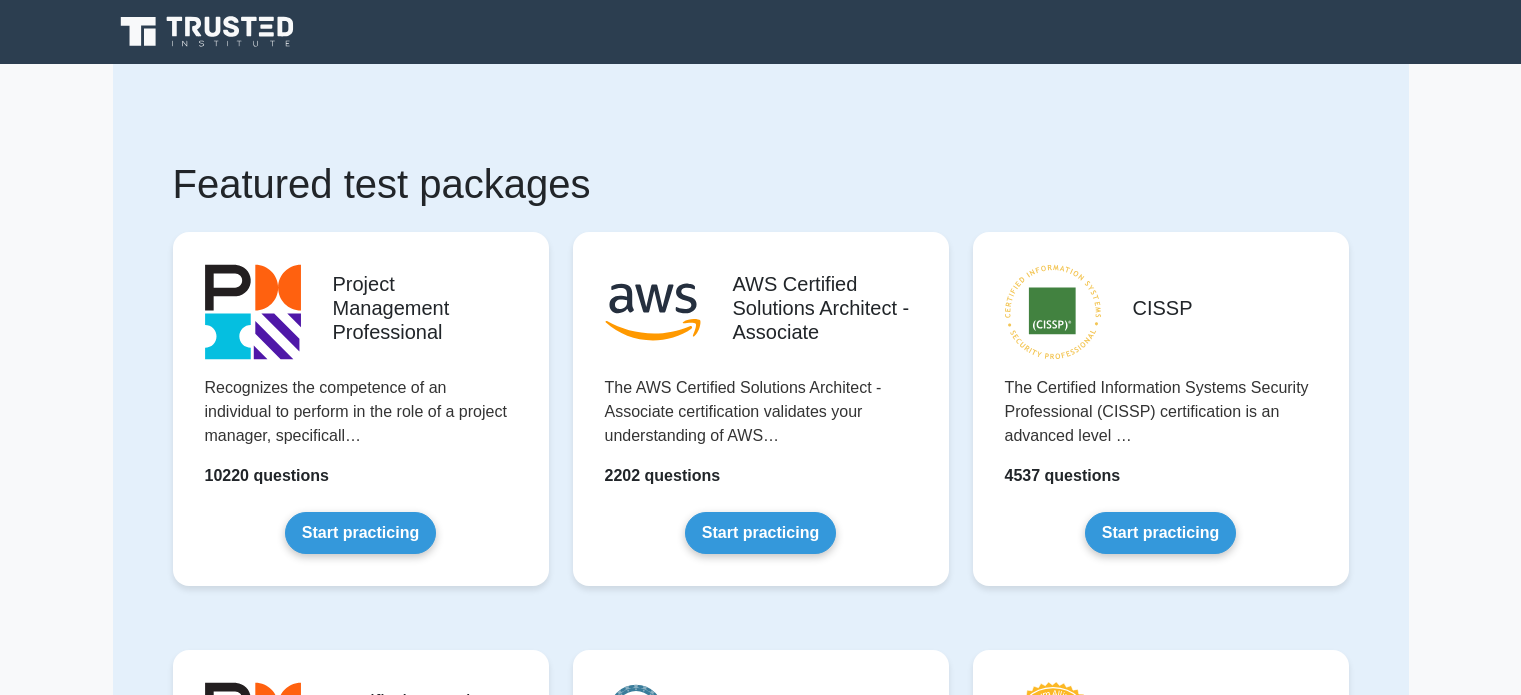 scroll, scrollTop: 0, scrollLeft: 0, axis: both 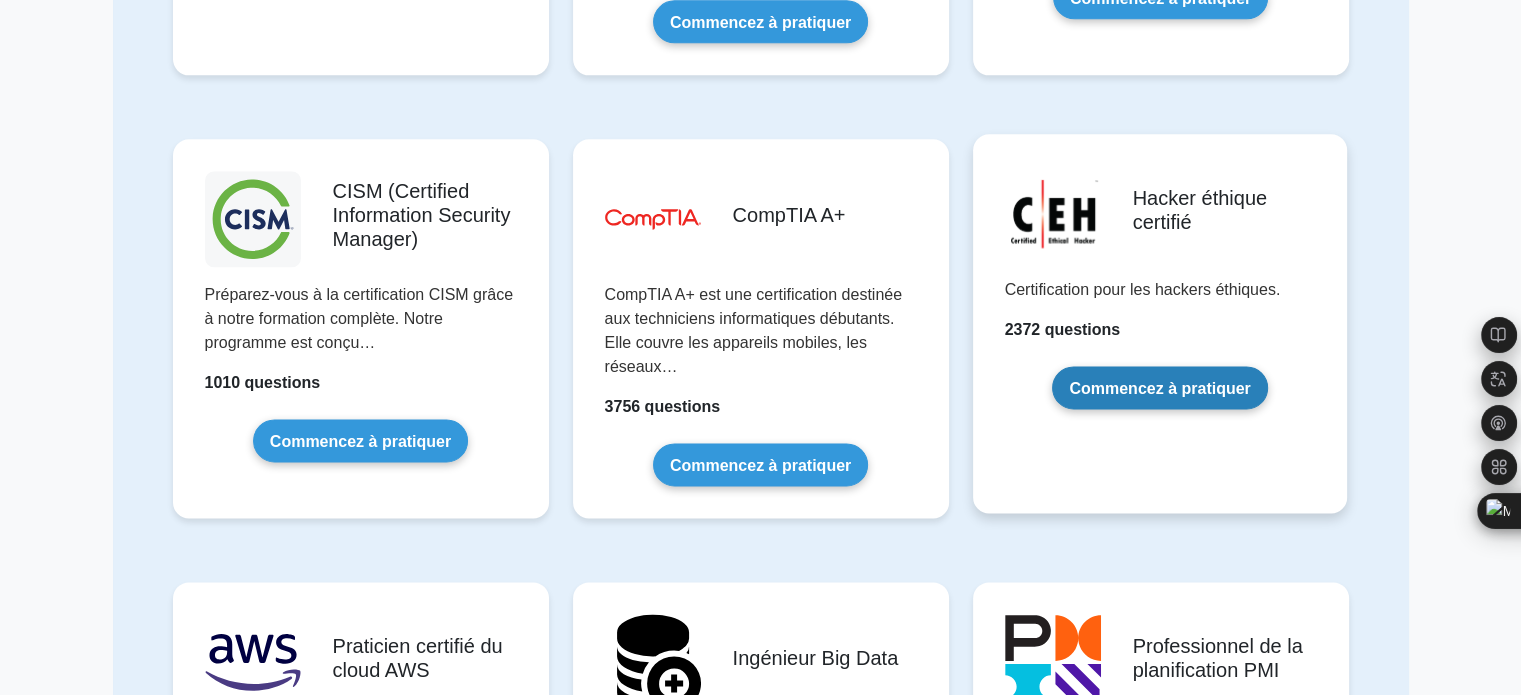 click on "Commencez à pratiquer" at bounding box center (1159, 387) 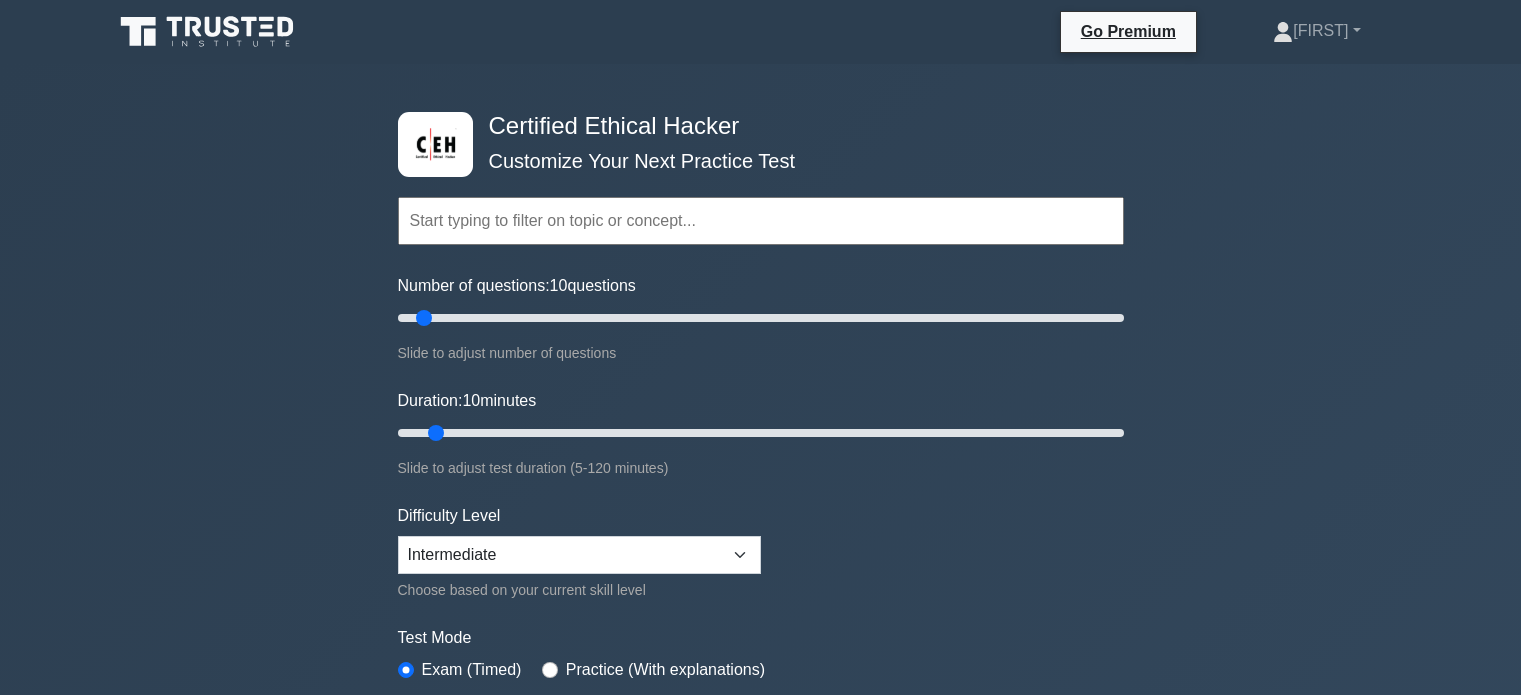 scroll, scrollTop: 0, scrollLeft: 0, axis: both 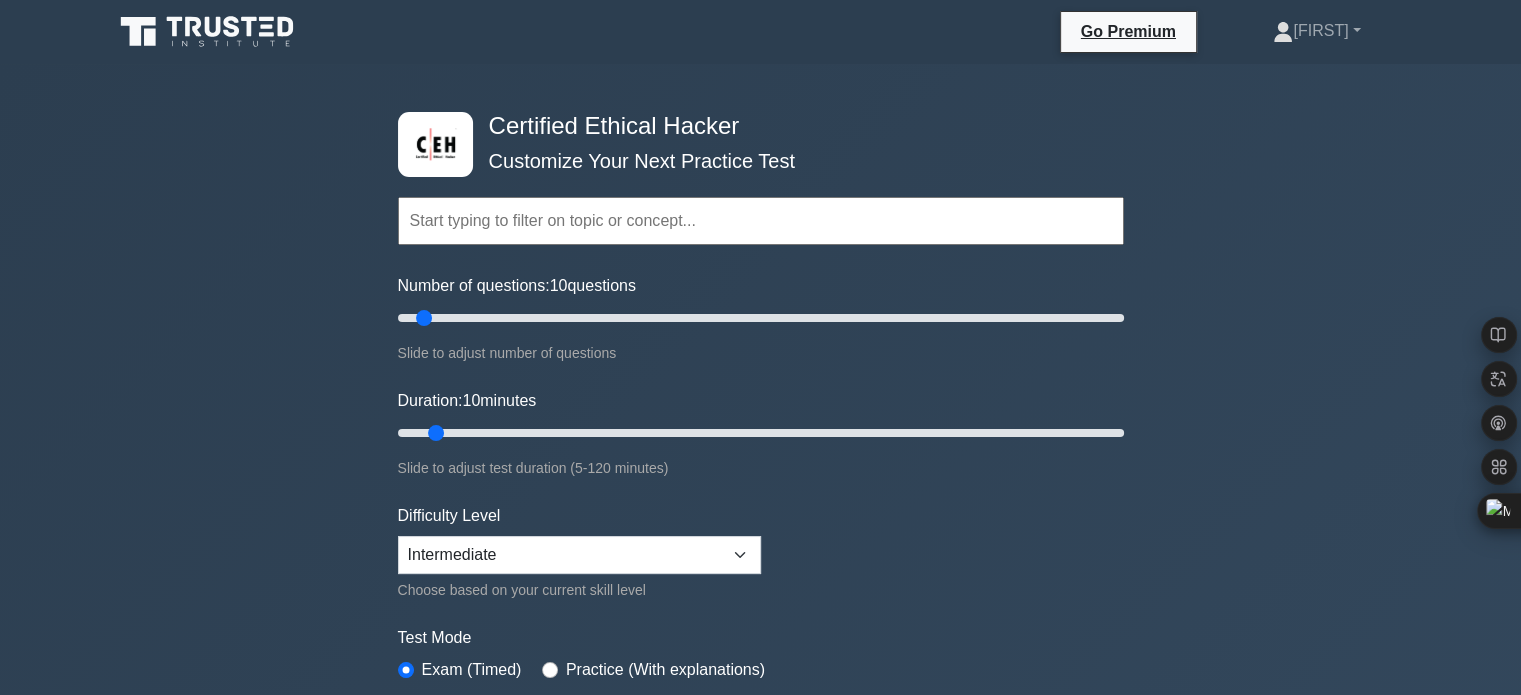 click on "Topics
Introduction to Ethical Hacking
Footprinting and Reconnaissance
Scanning Networks
Enumeration
Vulnerability Analysis
System Hacking
Malware Threats
Sniffing
Social Engineering
Denial-of-Service
Session Hijacking" at bounding box center [761, 193] 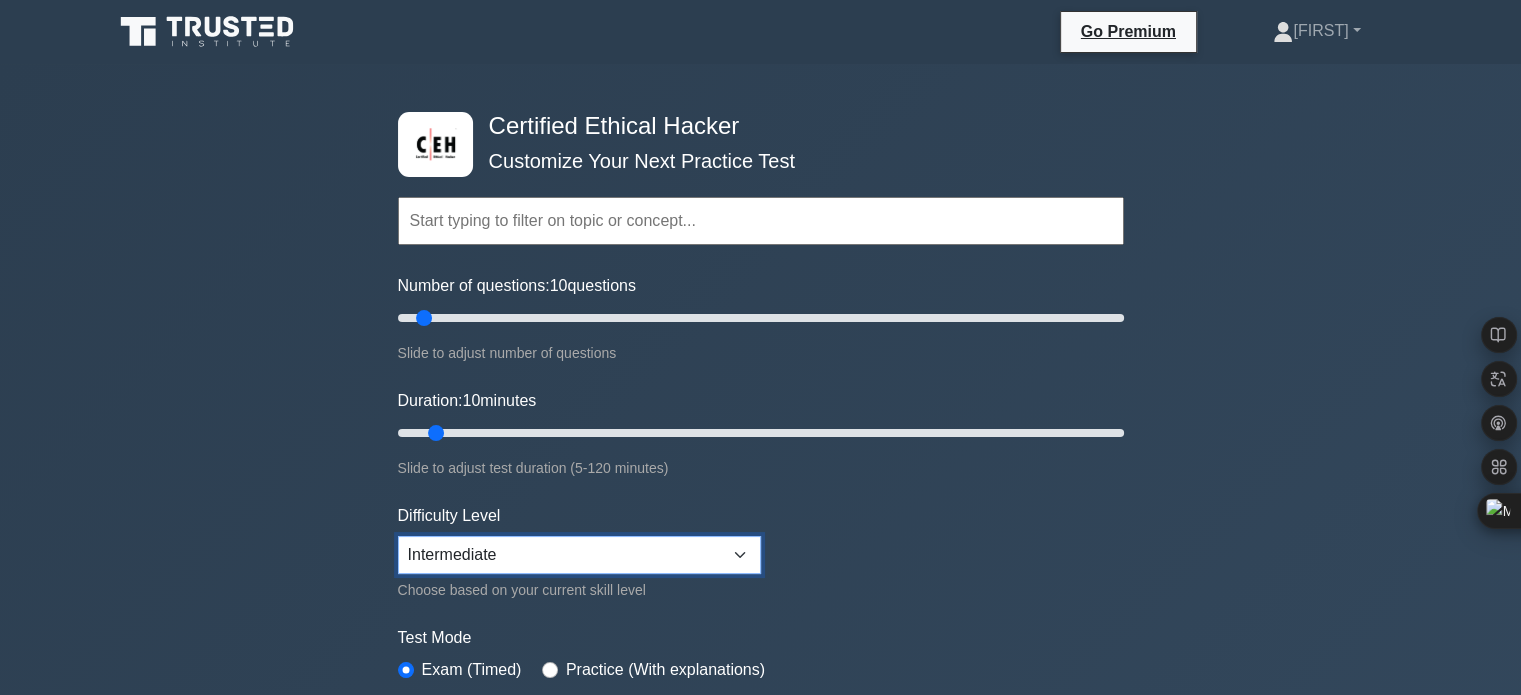 click on "Beginner
Intermediate
Expert" at bounding box center (579, 555) 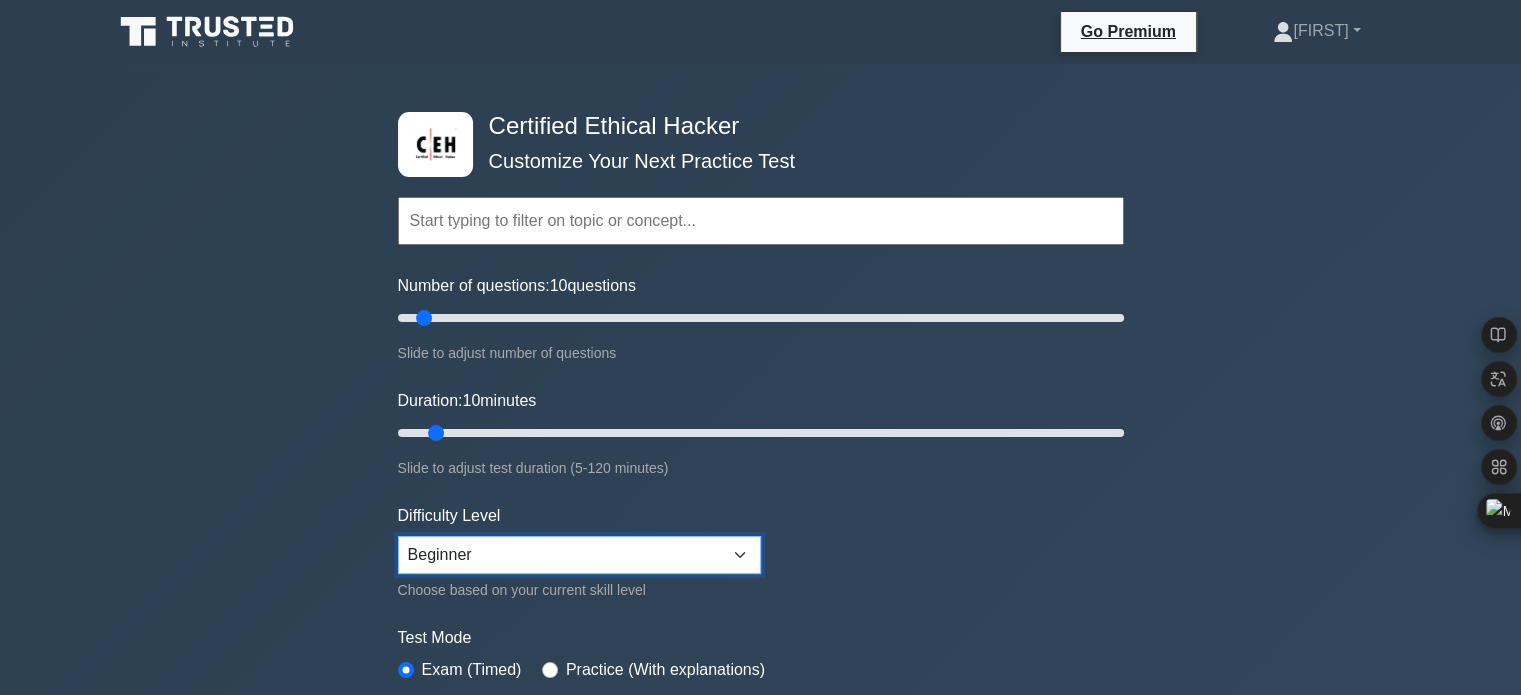 click on "Beginner
Intermediate
Expert" at bounding box center [579, 555] 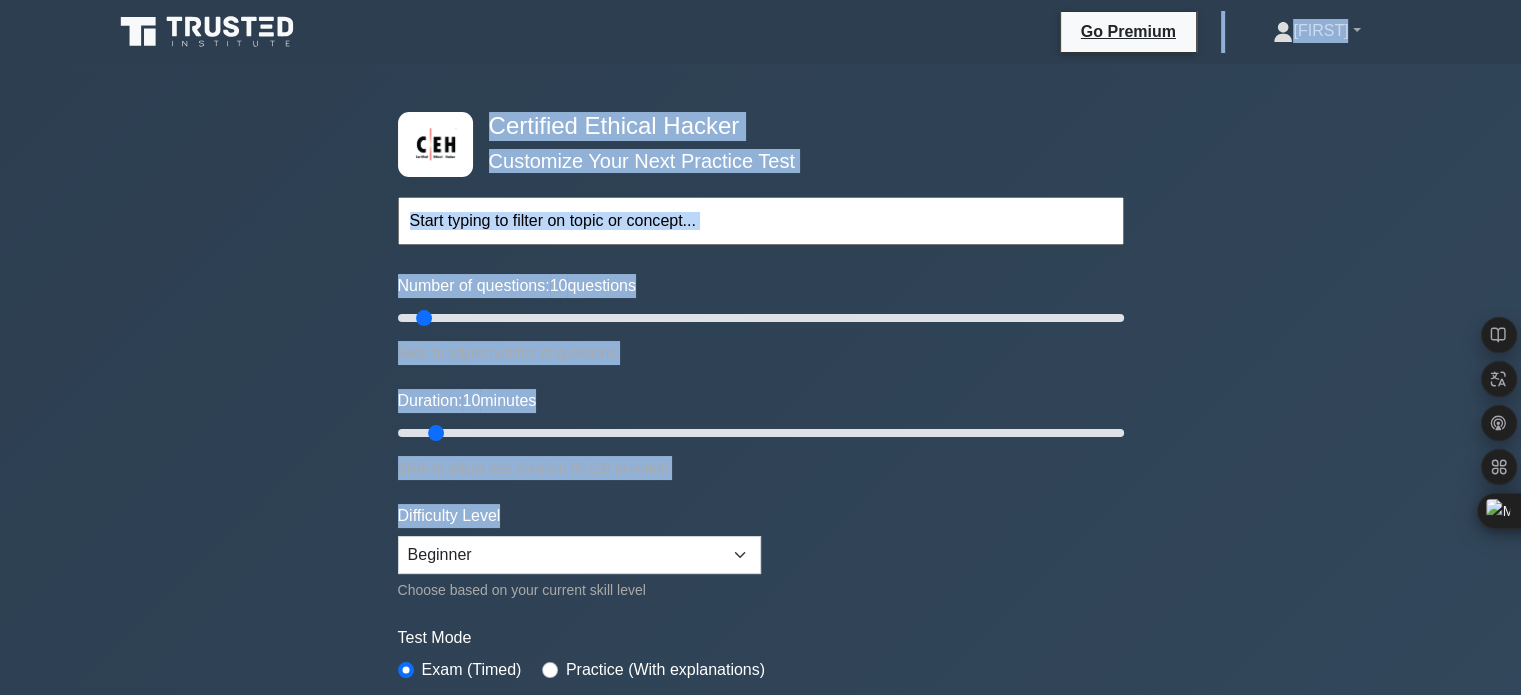 drag, startPoint x: 1031, startPoint y: 521, endPoint x: 976, endPoint y: -70, distance: 593.5537 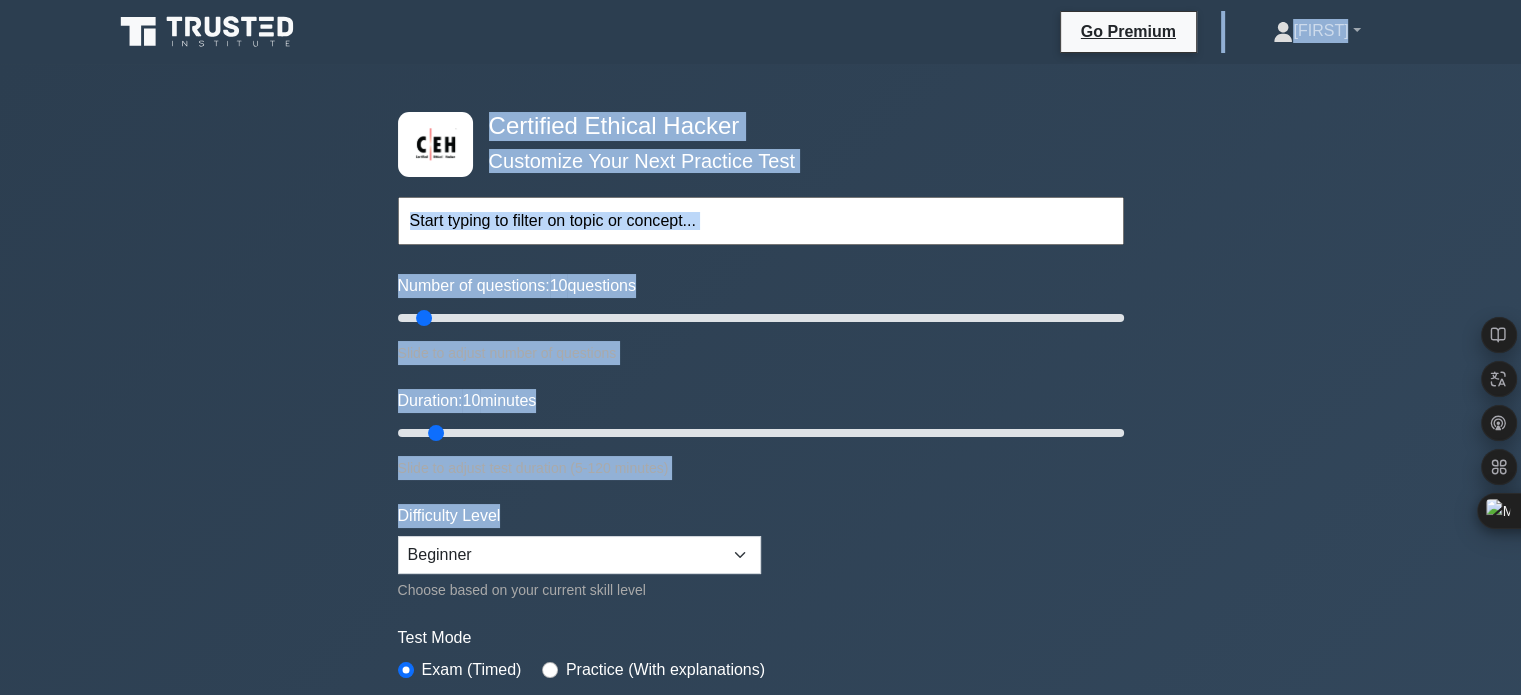 click on "Topics
Introduction to Ethical Hacking
Footprinting and Reconnaissance
Scanning Networks
Enumeration
Vulnerability Analysis
System Hacking
Malware Threats
Sniffing
Social Engineering
Denial-of-Service
Session Hijacking" at bounding box center [761, 193] 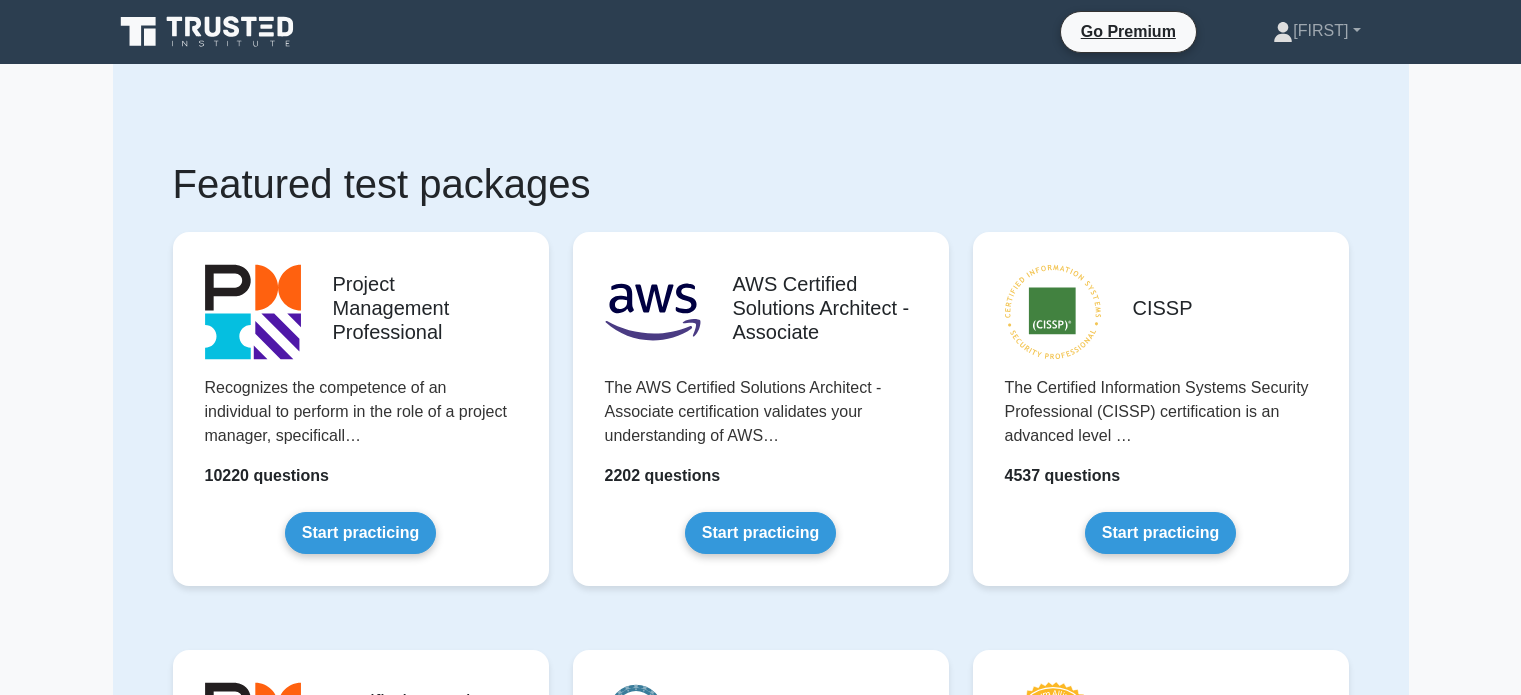 scroll, scrollTop: 0, scrollLeft: 0, axis: both 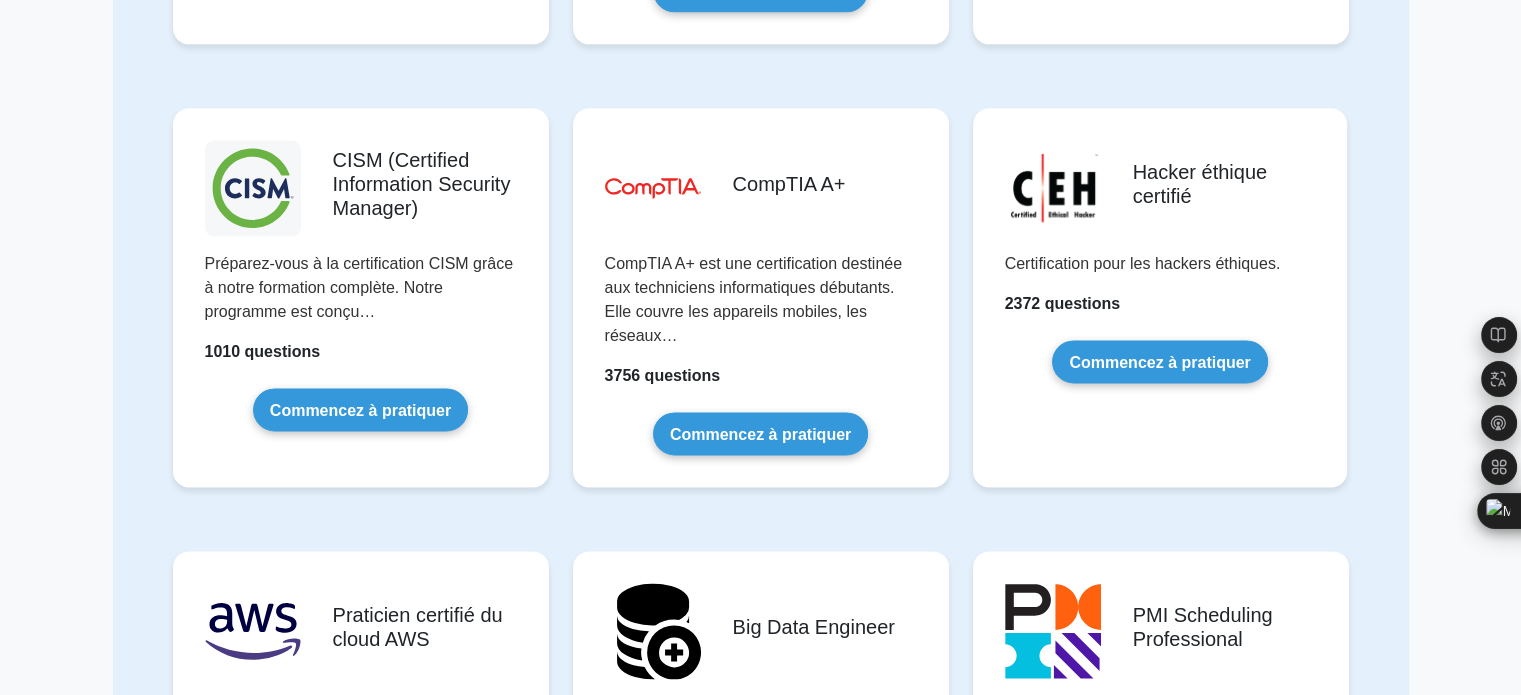 drag, startPoint x: 1535, startPoint y: 66, endPoint x: 1413, endPoint y: 411, distance: 365.9358 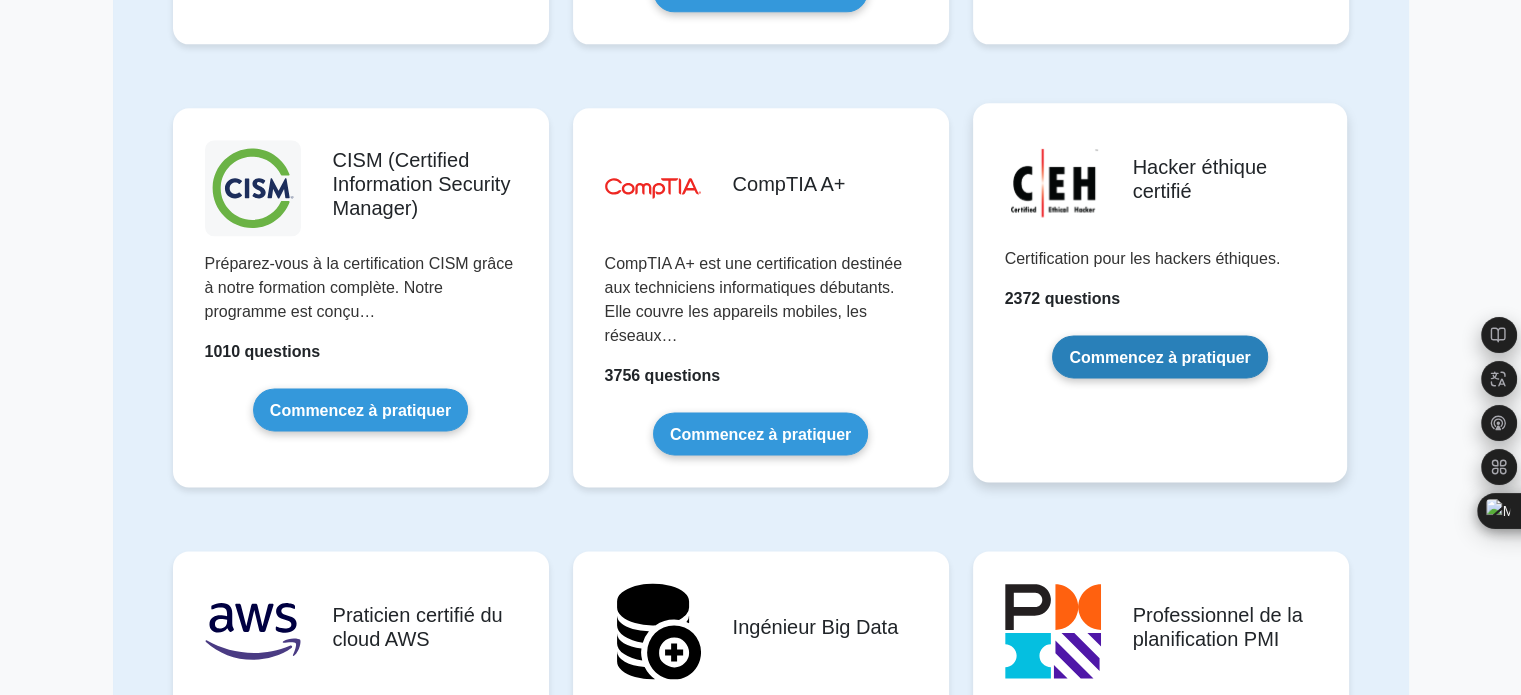 click on "Commencez à pratiquer" at bounding box center [1159, 356] 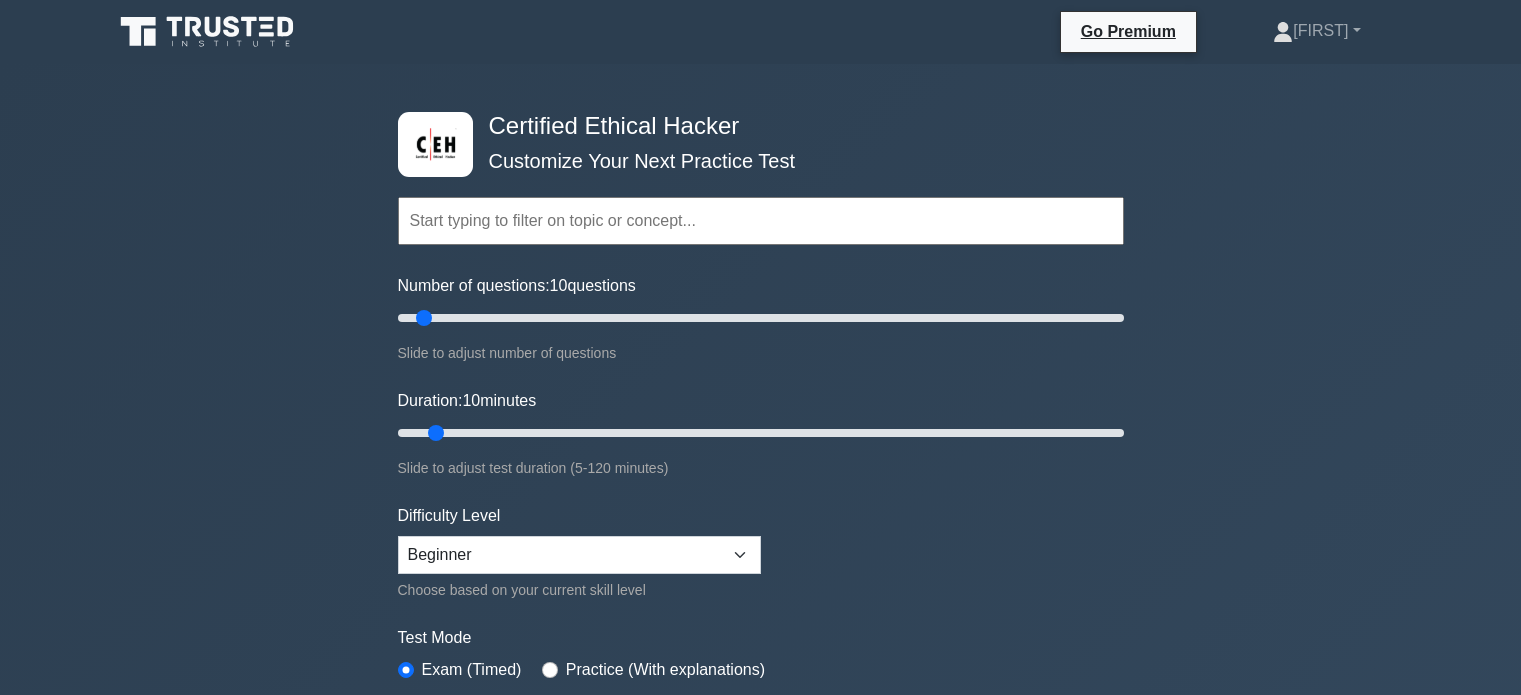 scroll, scrollTop: 0, scrollLeft: 0, axis: both 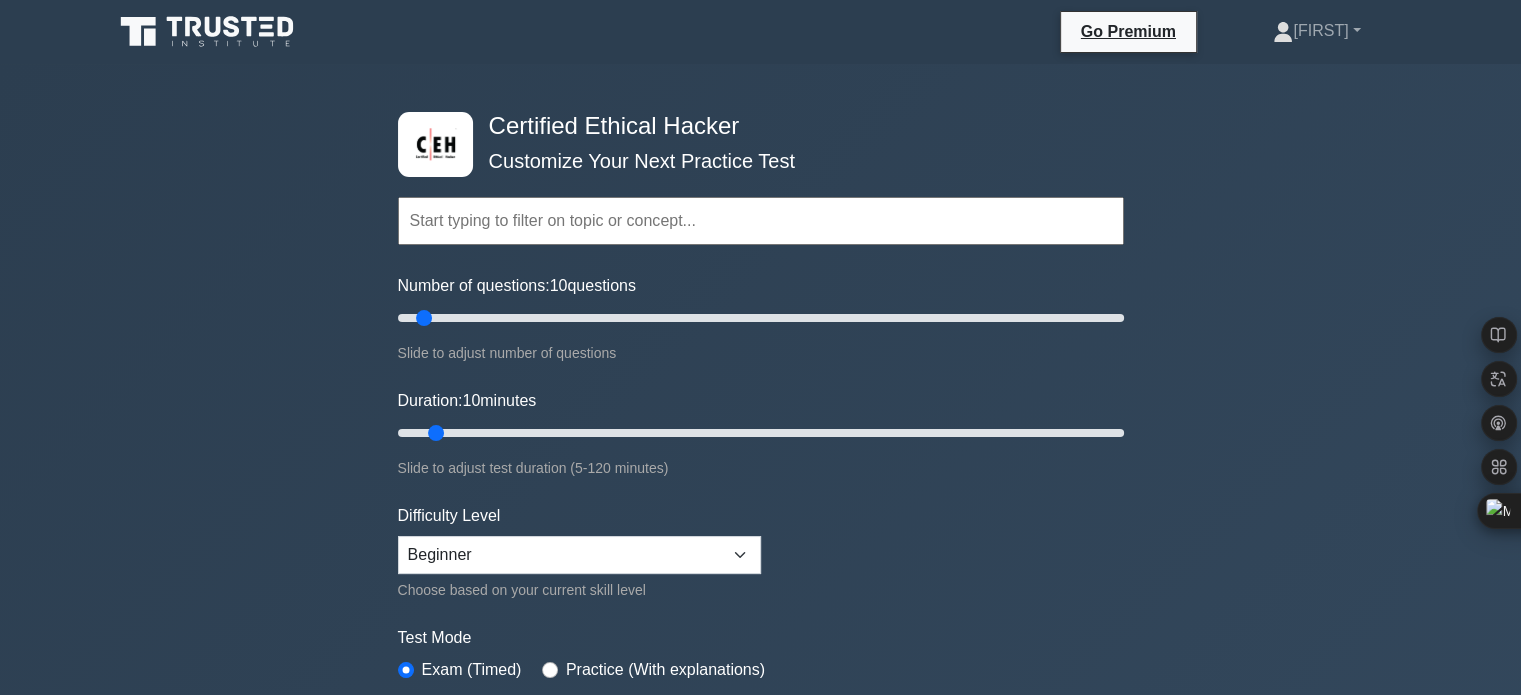 click on "Certified Ethical Hacker
Customize Your Next Practice Test
Topics
Introduction to Ethical Hacking
Footprinting and Reconnaissance
Scanning Networks
Enumeration
Vulnerability Analysis
System Hacking
Malware Threats
Sniffing" at bounding box center [761, 433] 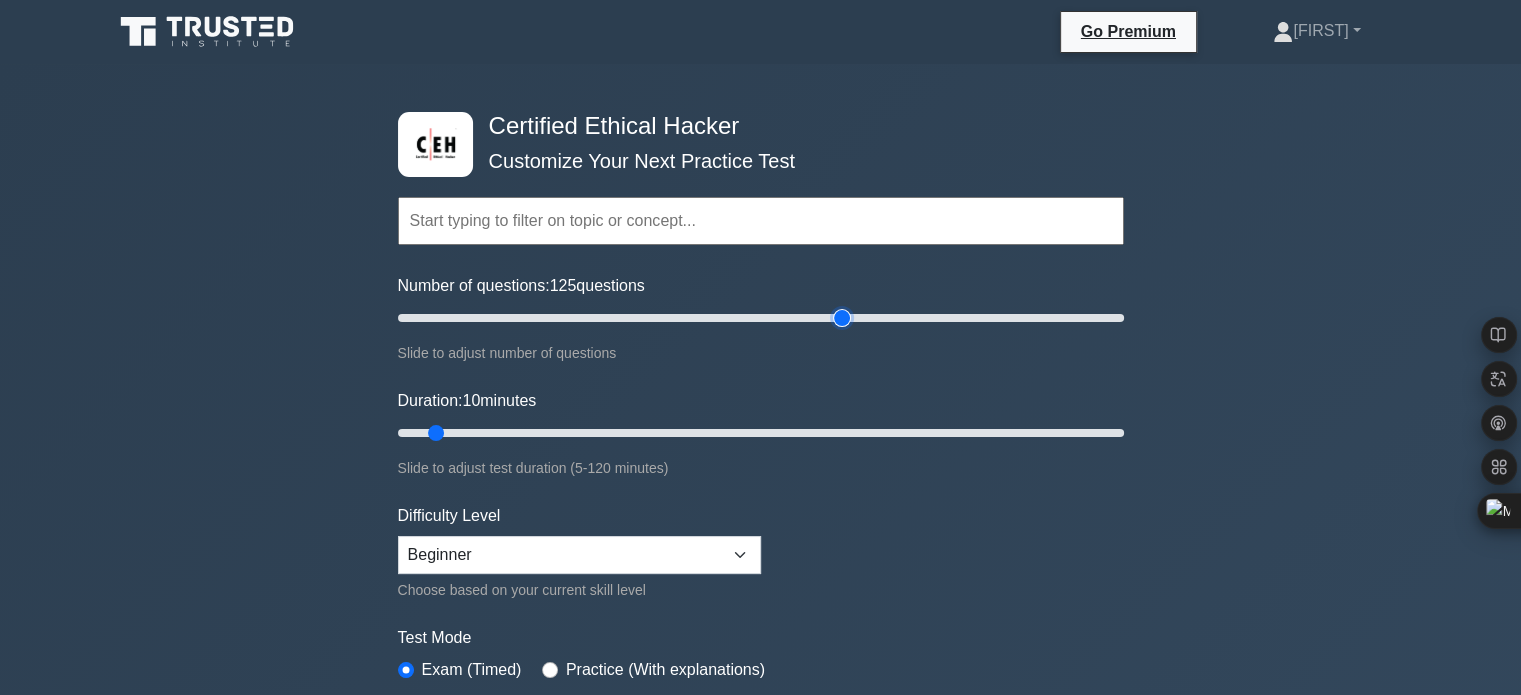 drag, startPoint x: 428, startPoint y: 312, endPoint x: 843, endPoint y: 312, distance: 415 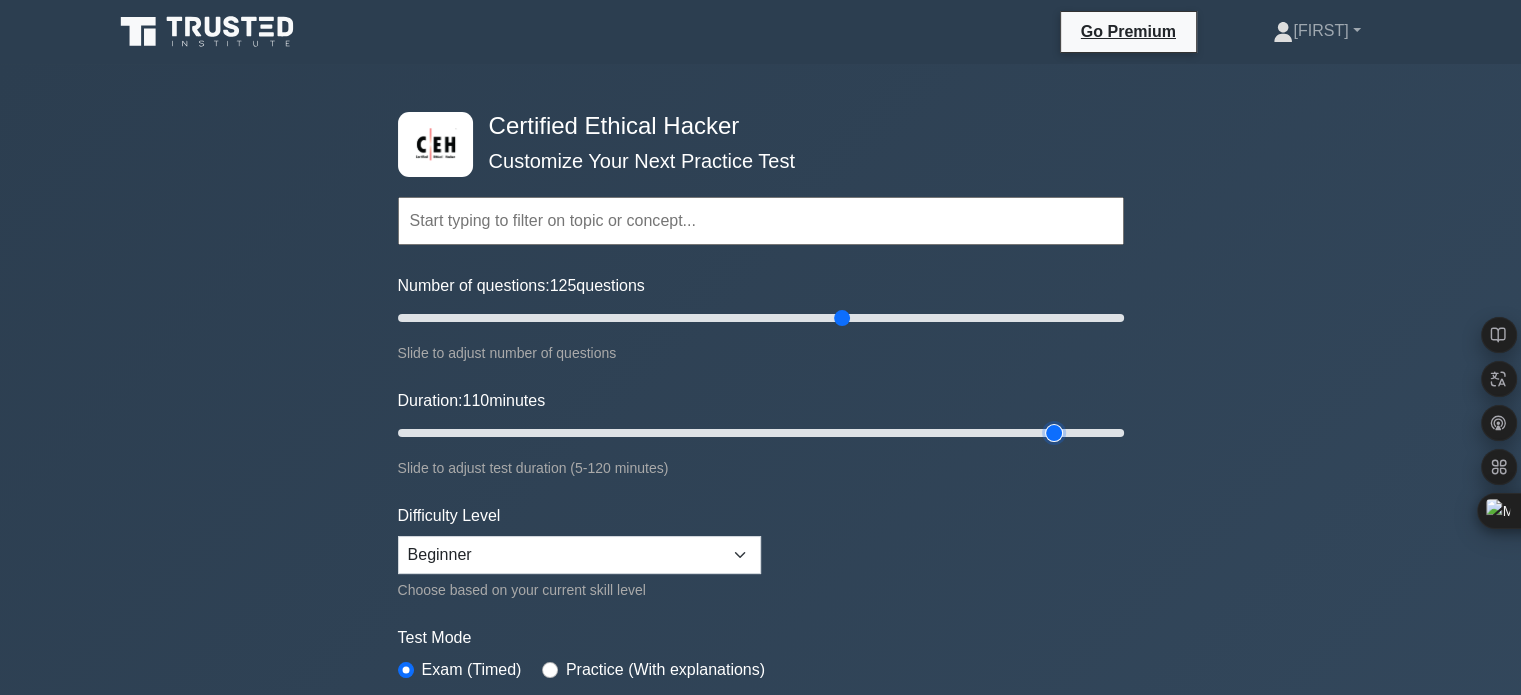 drag, startPoint x: 436, startPoint y: 430, endPoint x: 1065, endPoint y: 463, distance: 629.86505 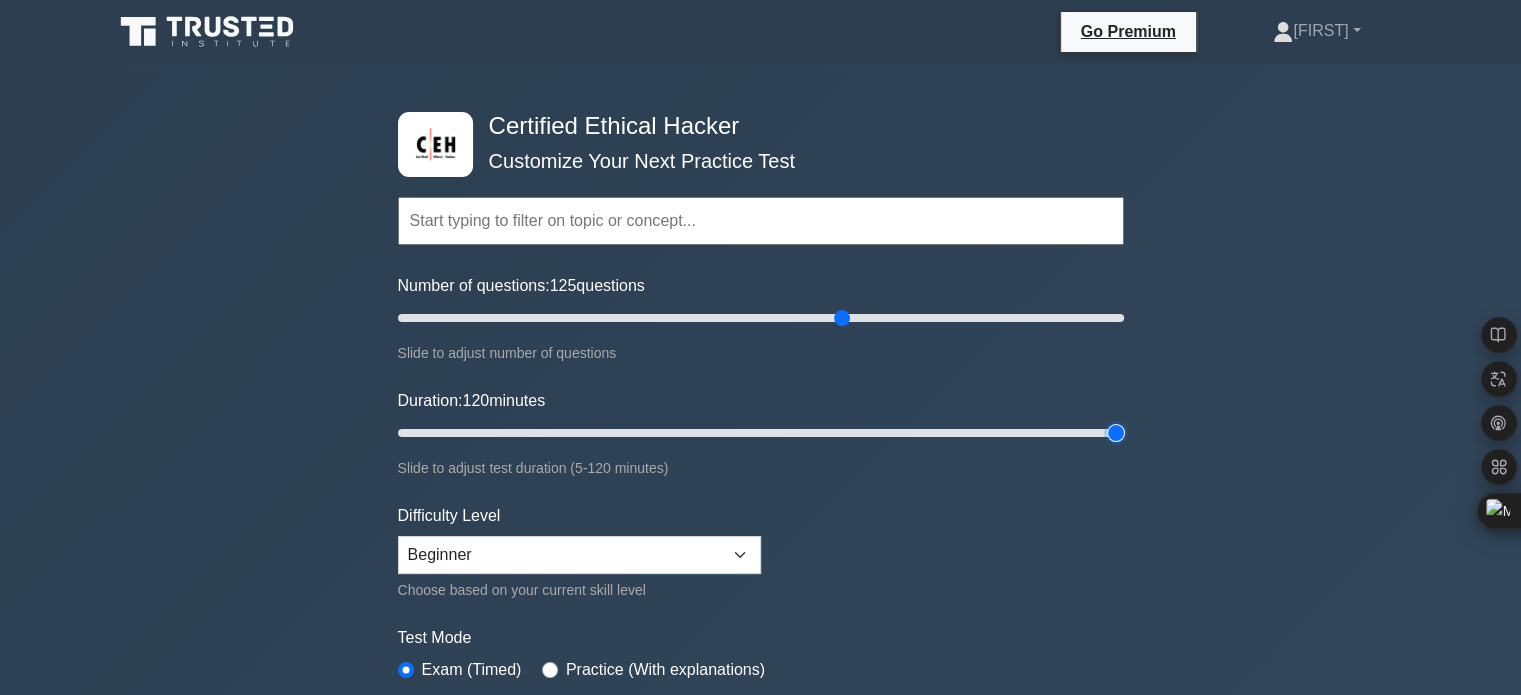 drag, startPoint x: 1058, startPoint y: 431, endPoint x: 1225, endPoint y: 423, distance: 167.19151 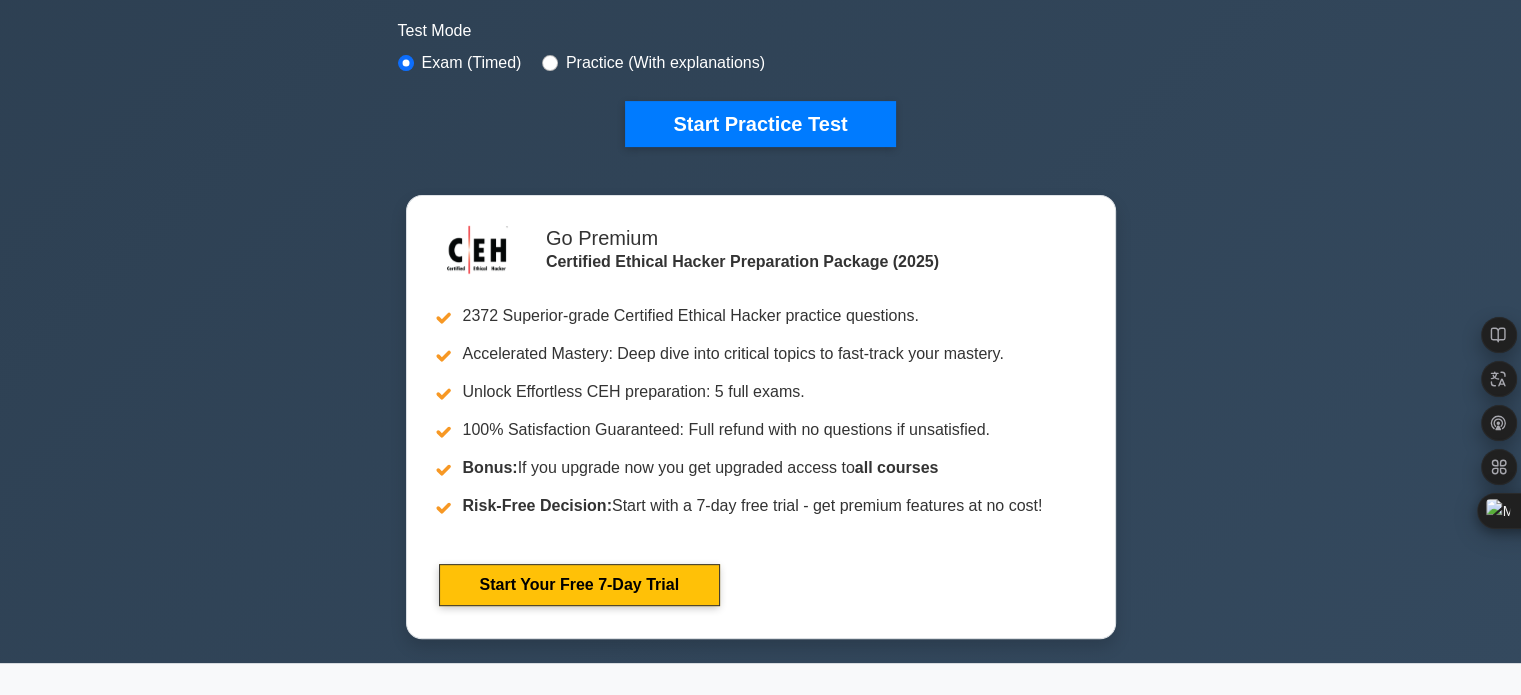 scroll, scrollTop: 578, scrollLeft: 0, axis: vertical 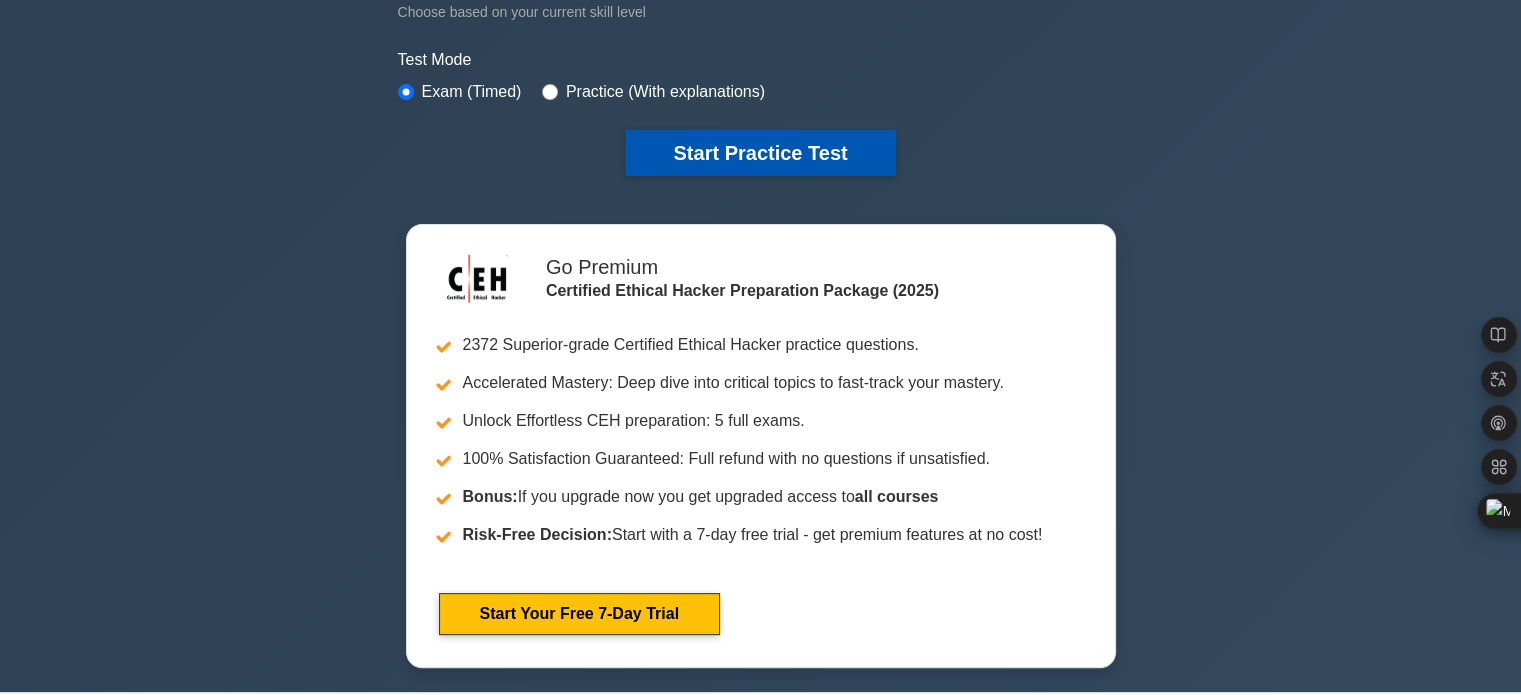 click on "Start Practice Test" at bounding box center (760, 153) 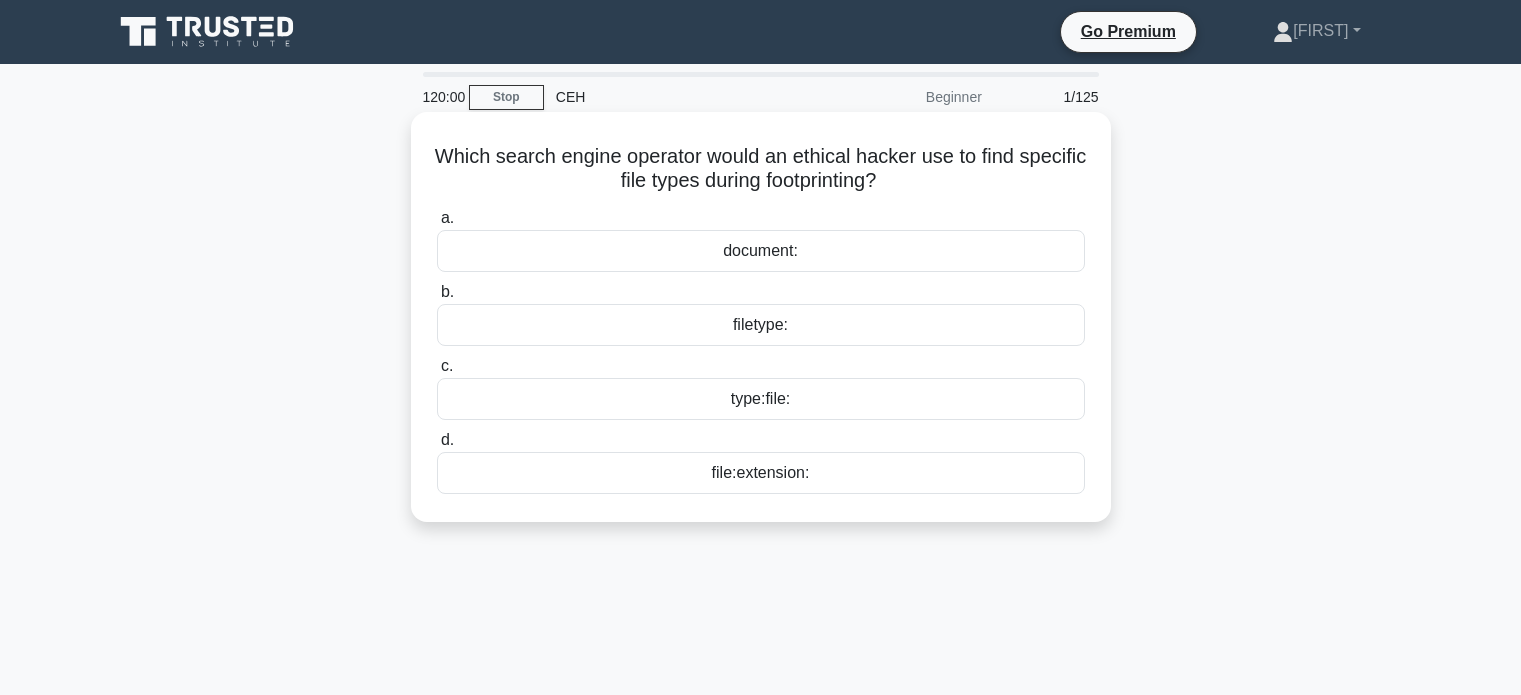 scroll, scrollTop: 0, scrollLeft: 0, axis: both 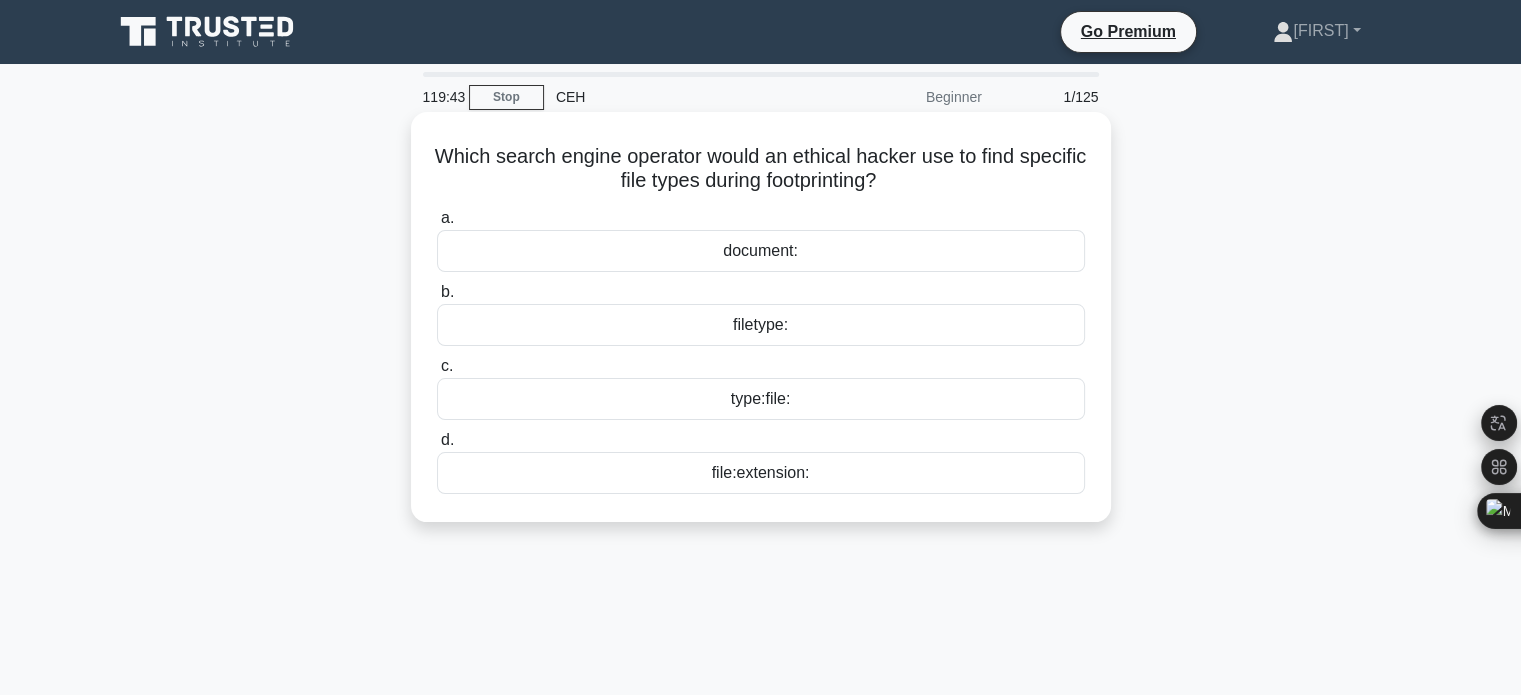 click on "type:file:" at bounding box center [761, 399] 